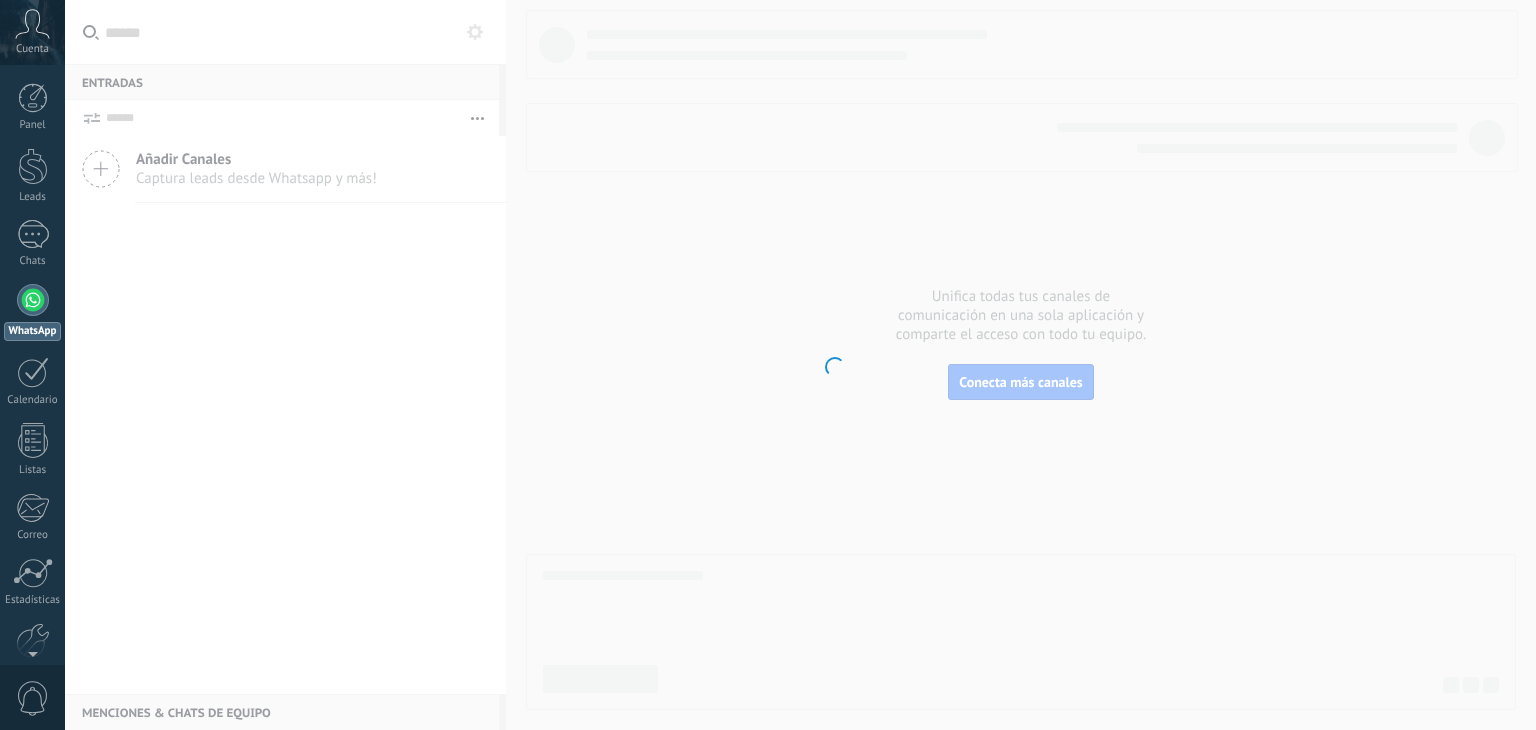 scroll, scrollTop: 0, scrollLeft: 0, axis: both 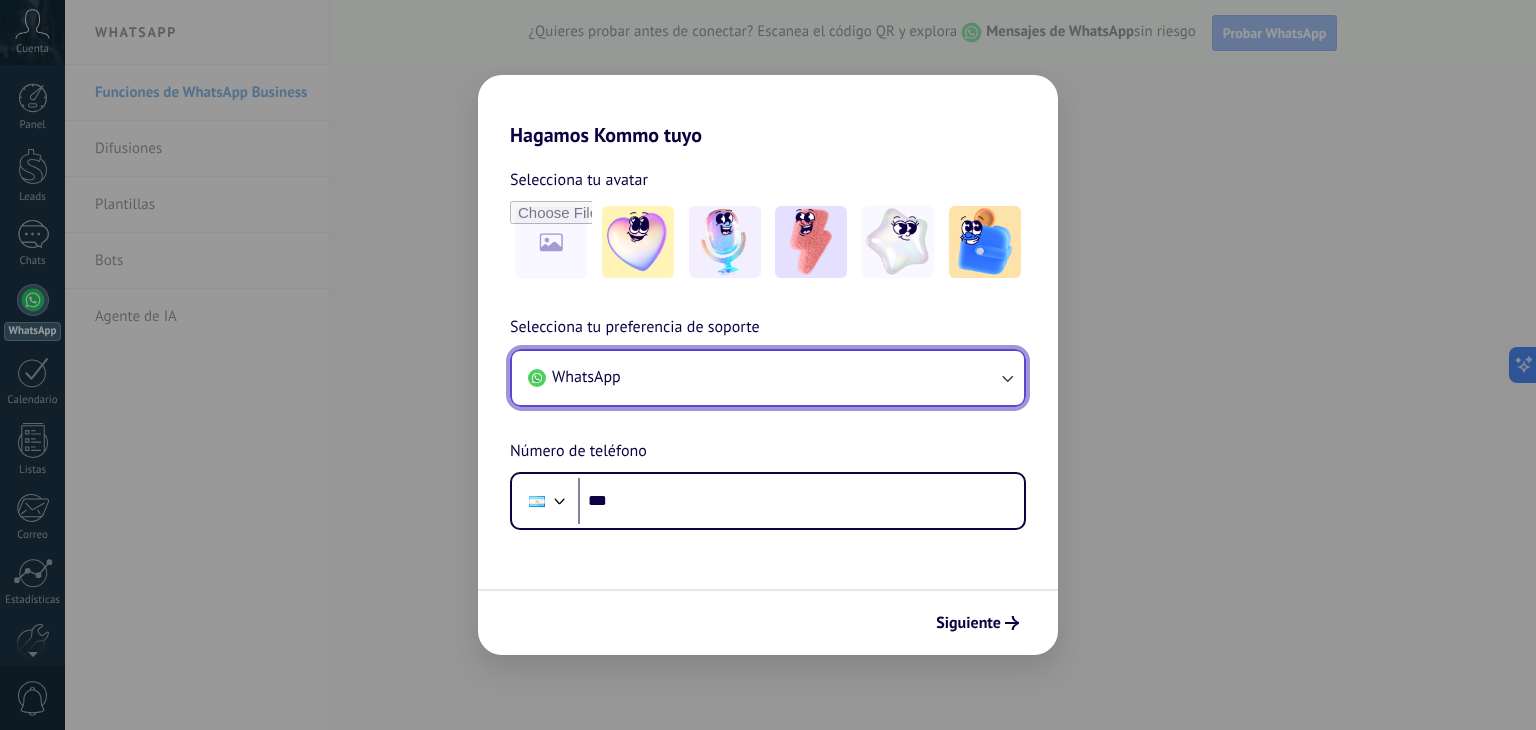 click on "WhatsApp" at bounding box center (768, 378) 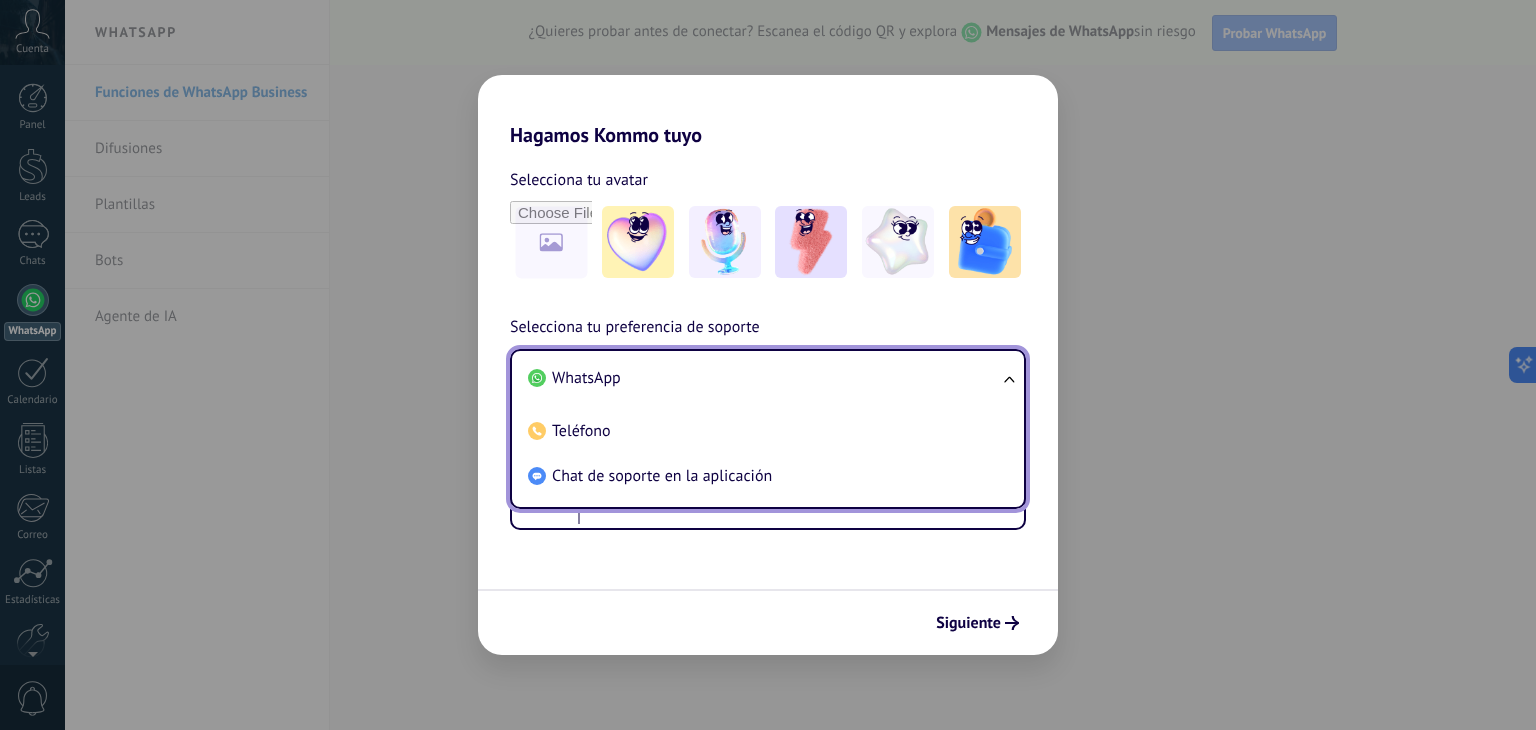 click on "WhatsApp" at bounding box center (764, 378) 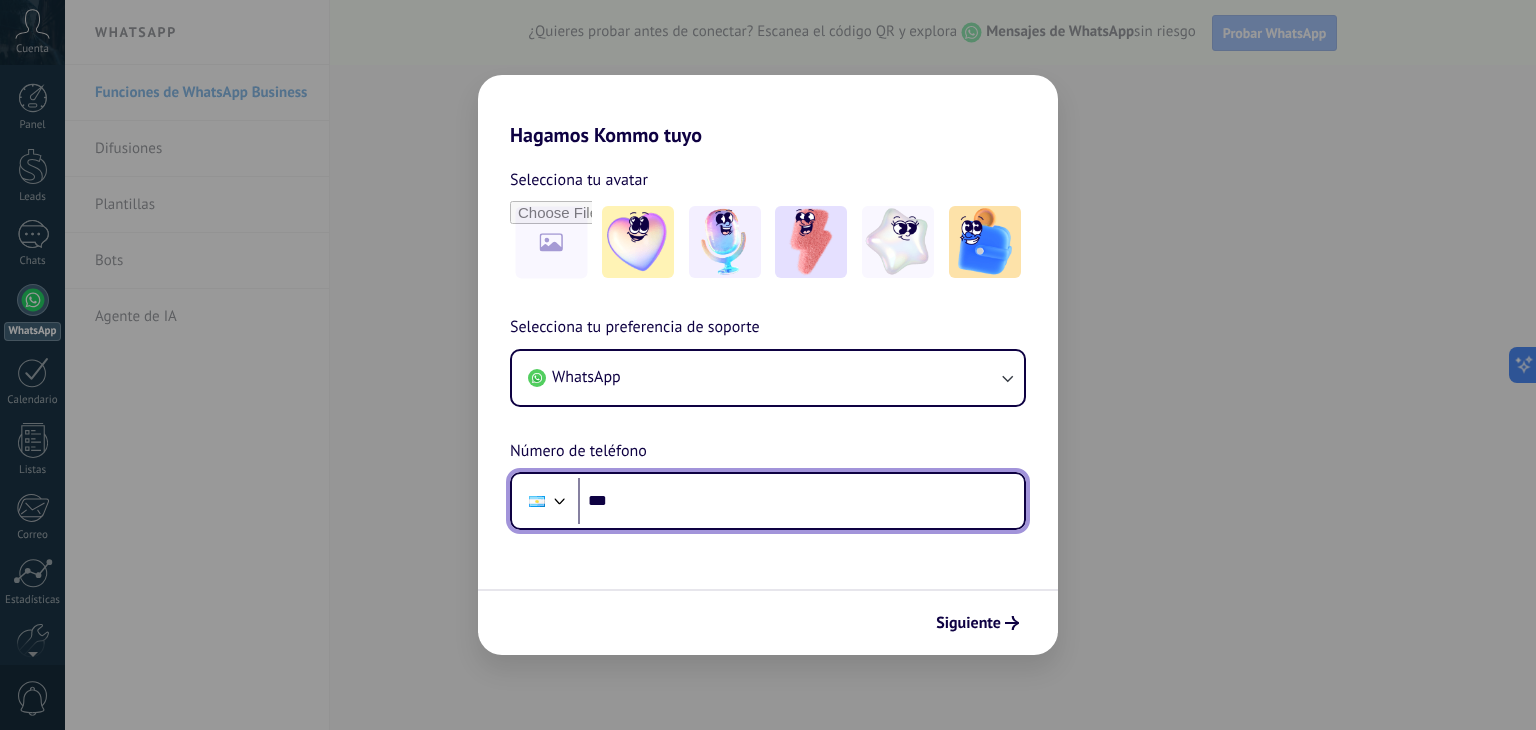 click on "***" at bounding box center (801, 501) 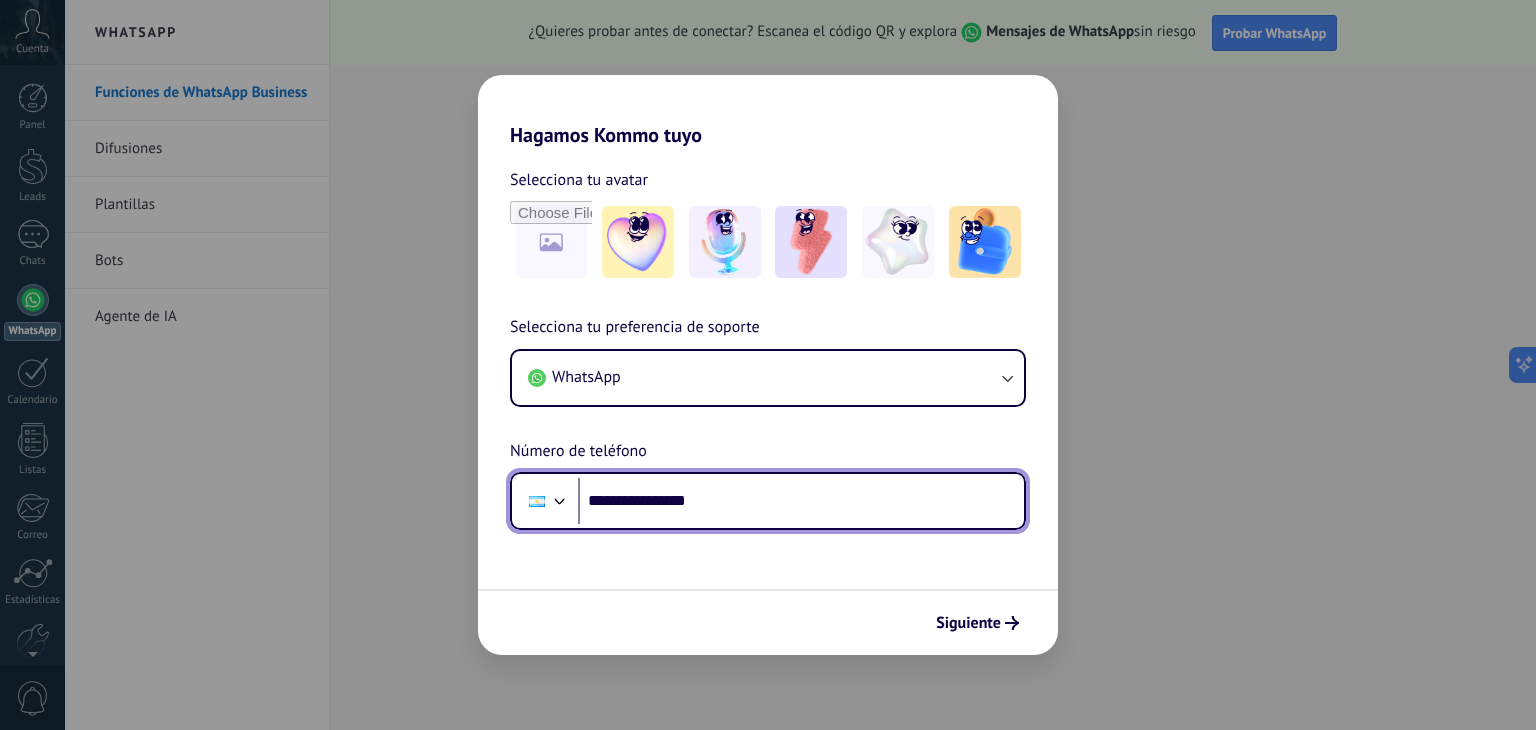 type on "**********" 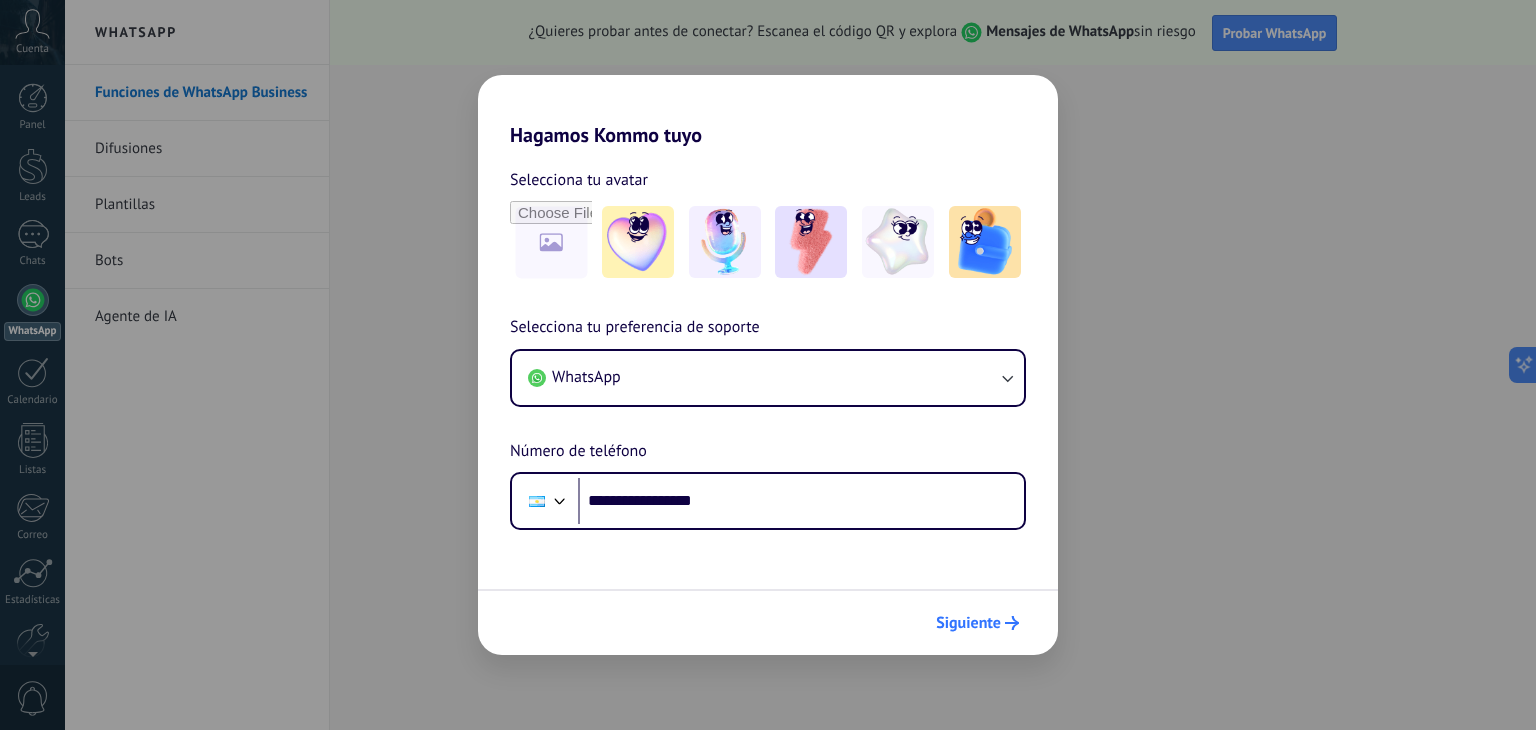 click 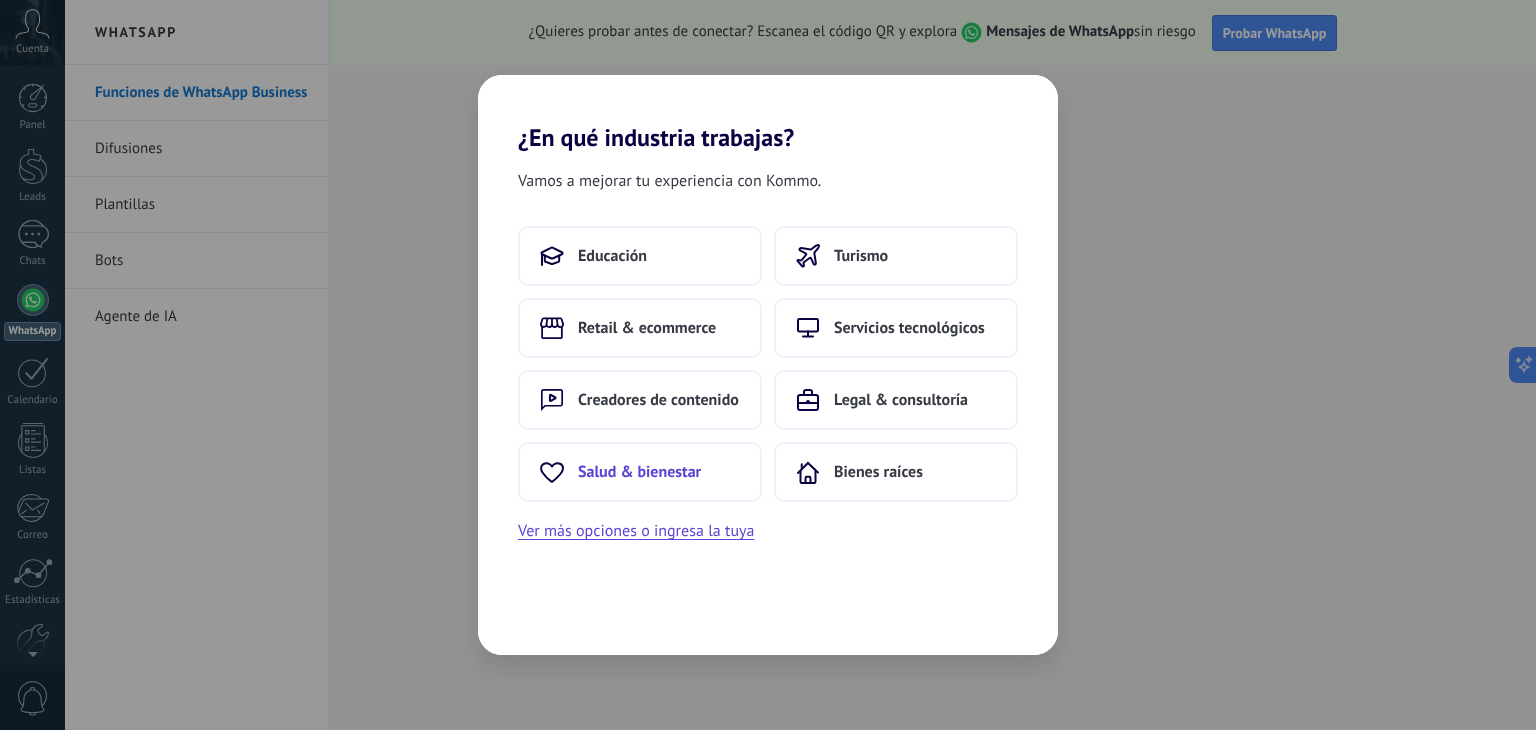 click on "Salud & bienestar" at bounding box center (639, 472) 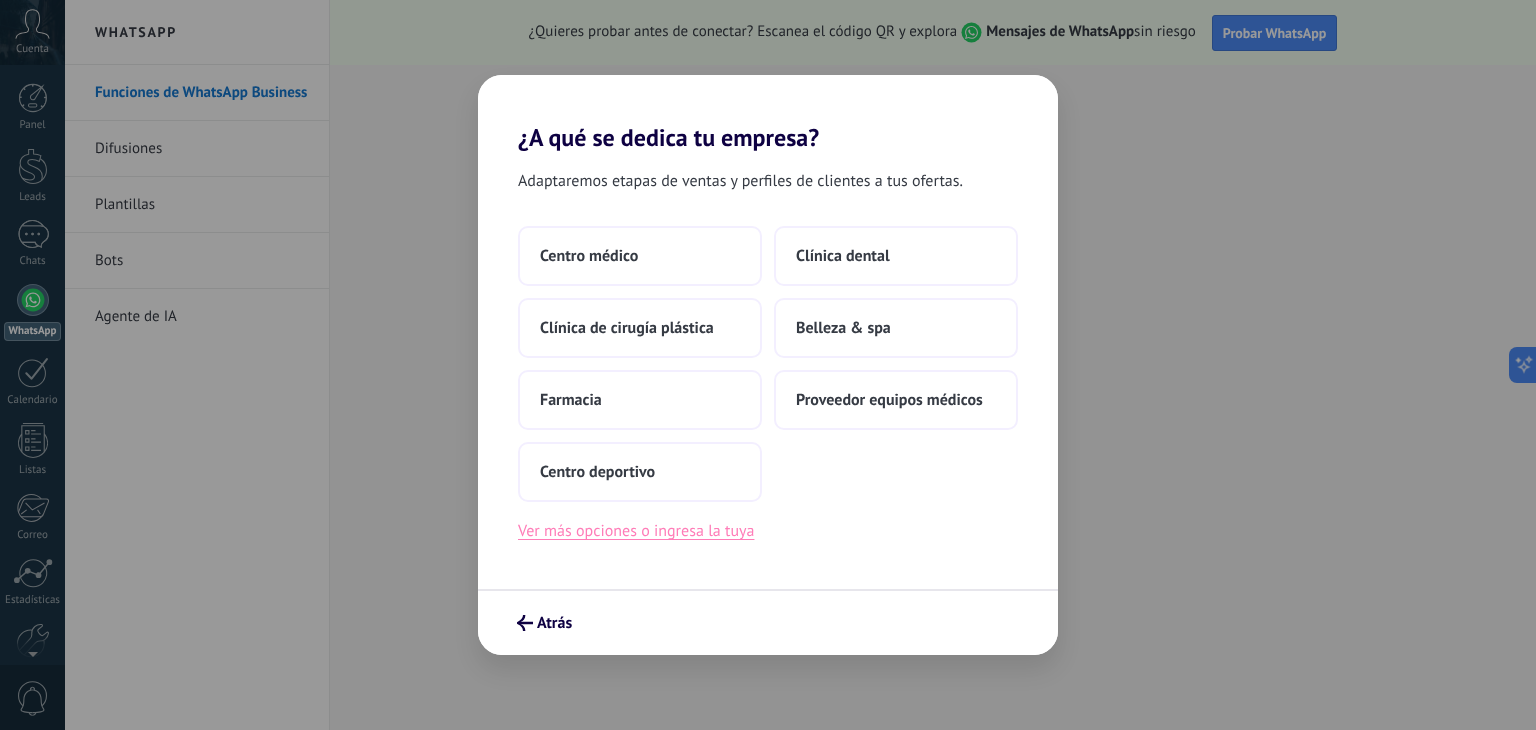 click on "Ver más opciones o ingresa la tuya" at bounding box center [636, 531] 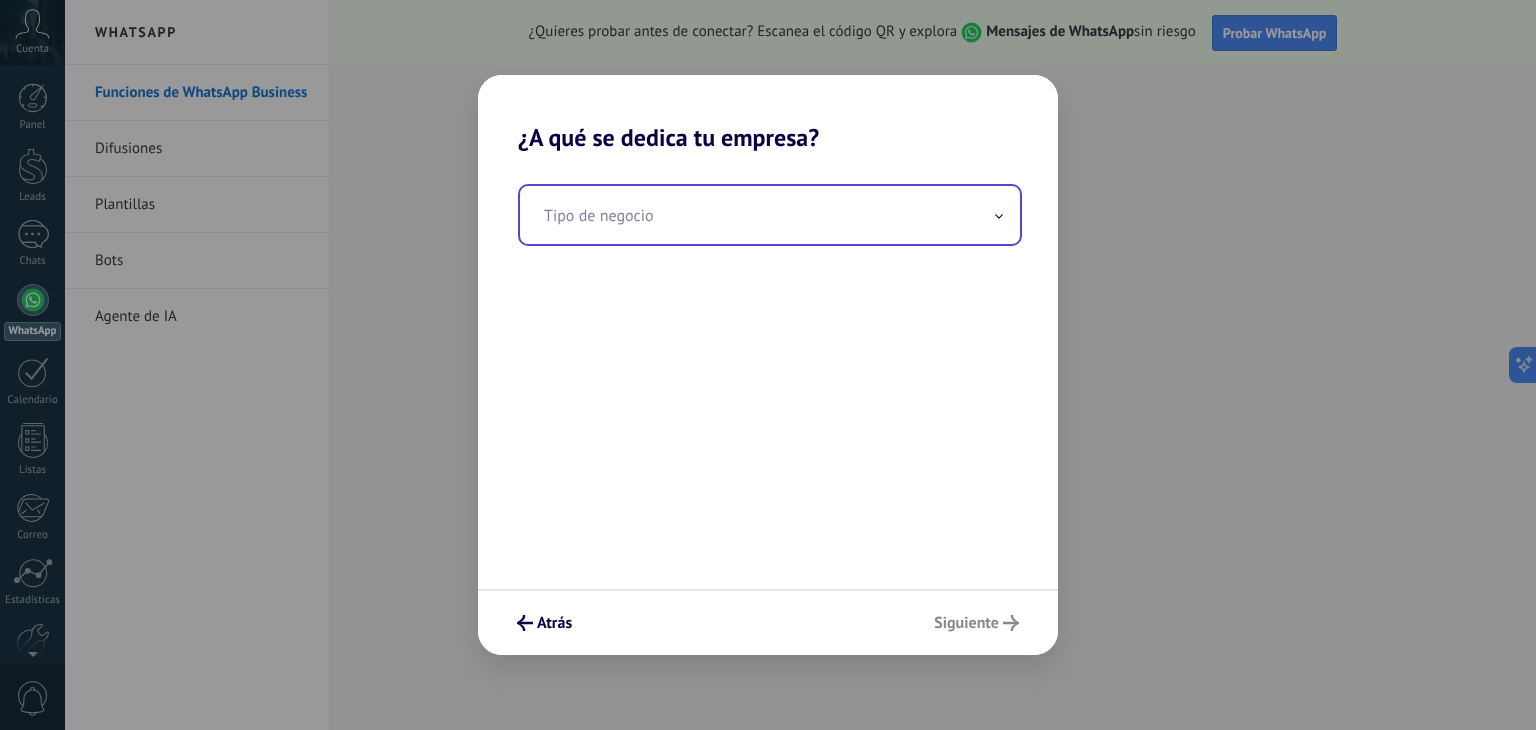 click at bounding box center (770, 215) 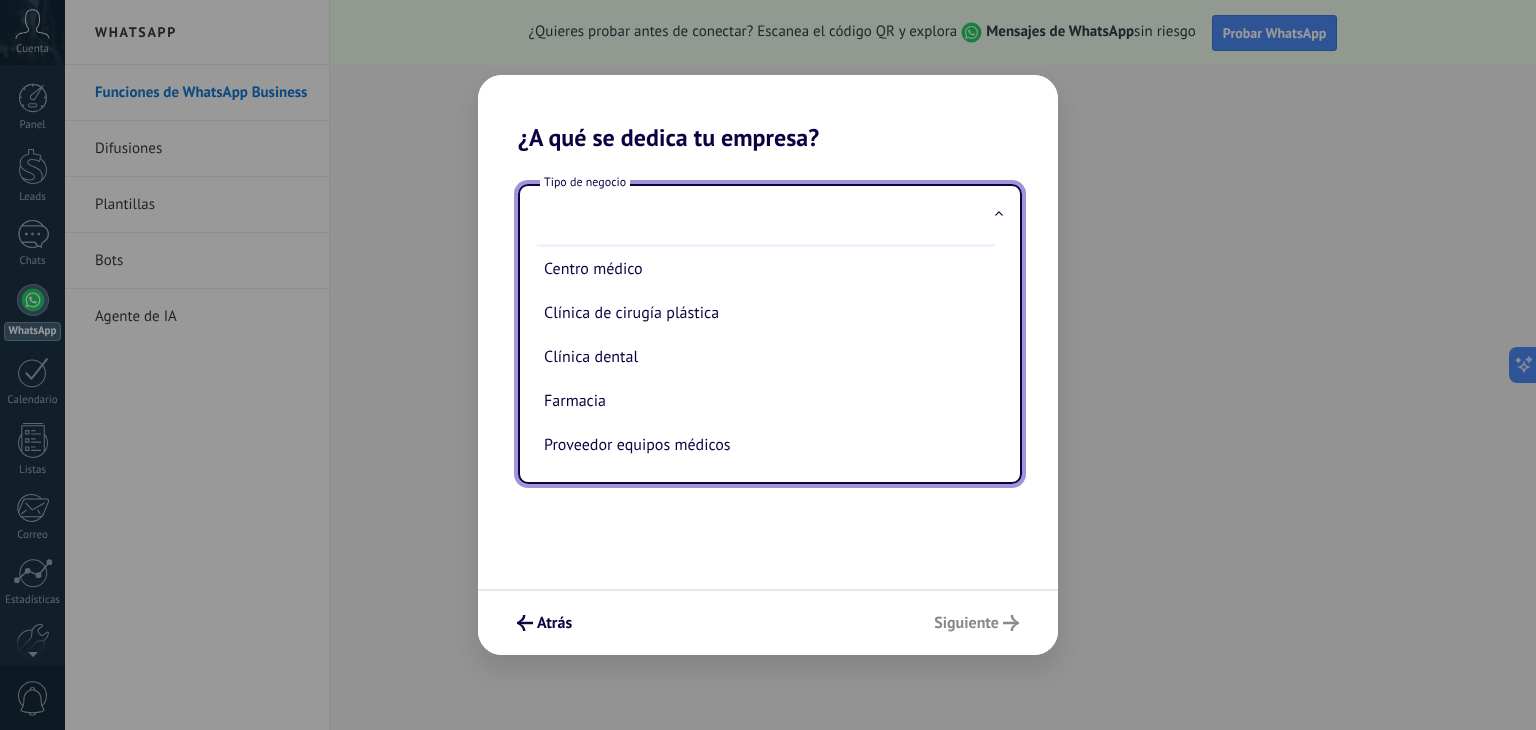 scroll, scrollTop: 95, scrollLeft: 0, axis: vertical 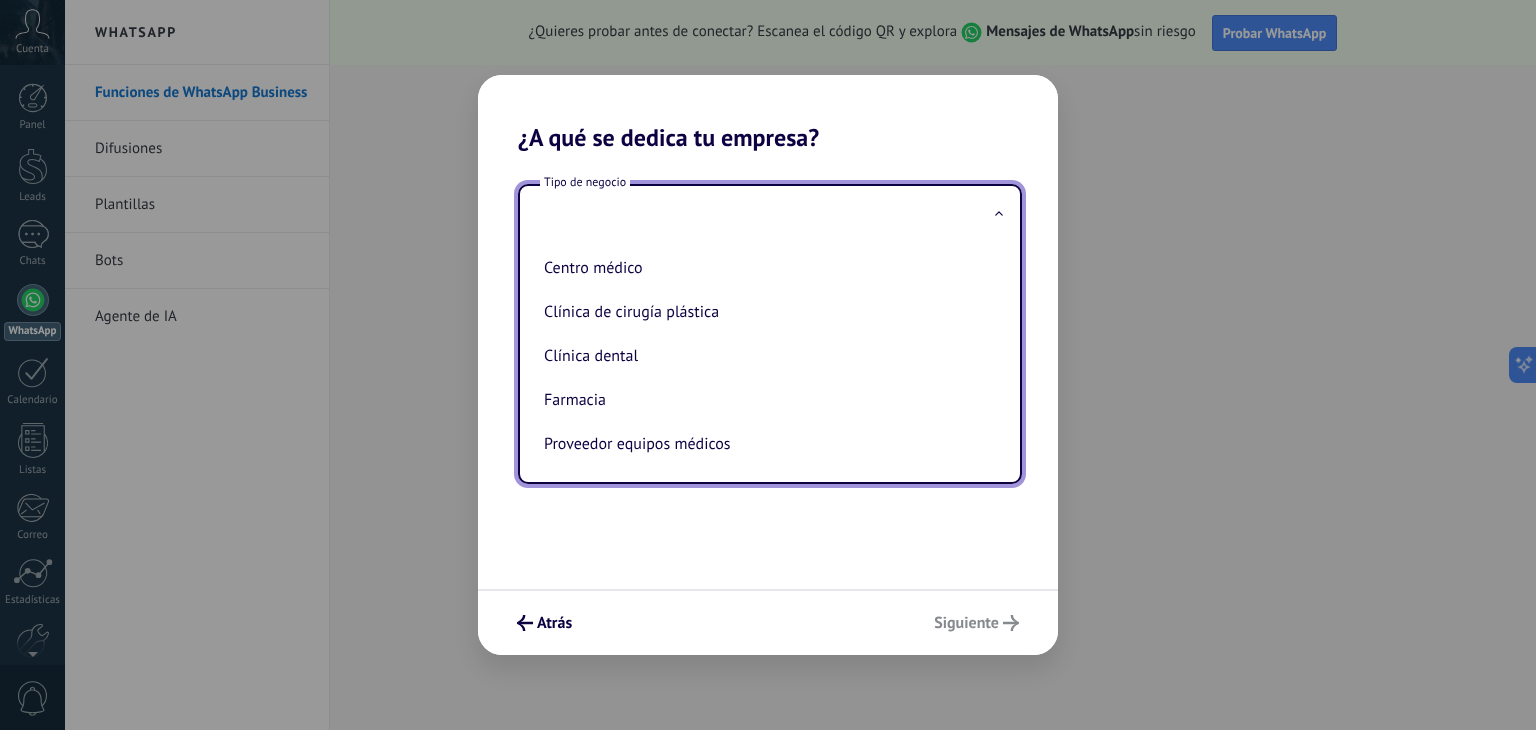 click on "Tipo de negocio Belleza & spa Centro deportivo Centro médico Clínica de cirugía plástica Clínica dental Farmacia Proveedor equipos médicos" at bounding box center (768, 370) 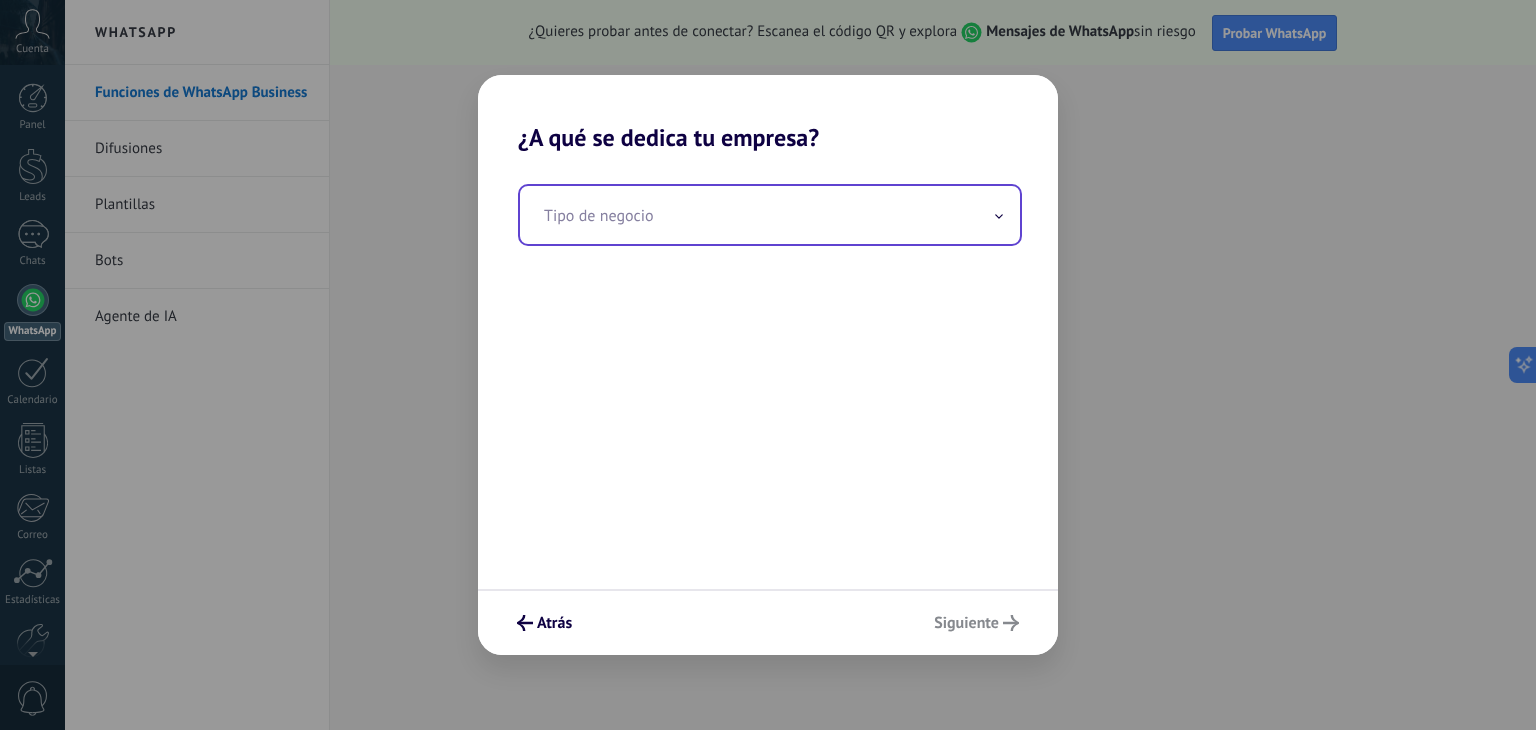 click at bounding box center [770, 215] 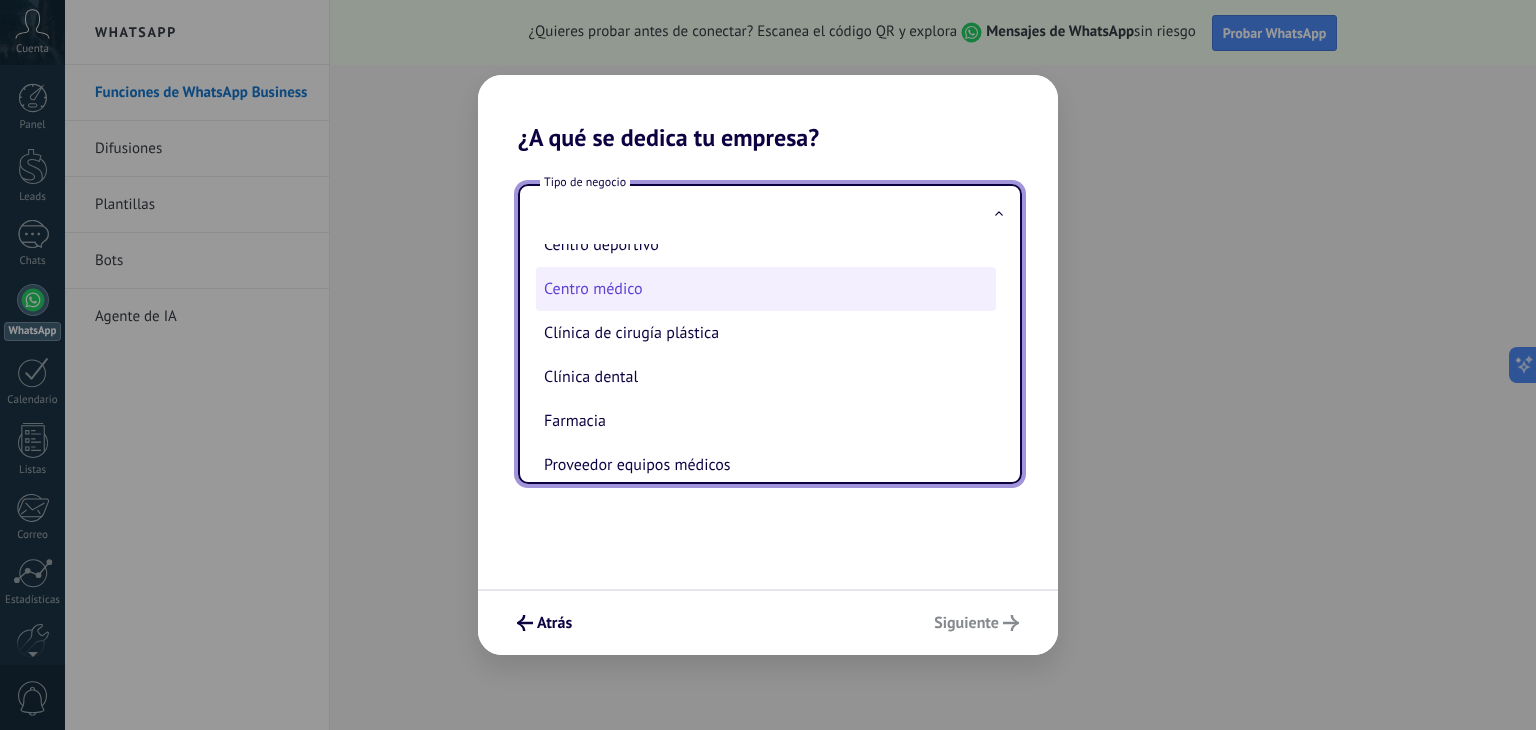 scroll, scrollTop: 95, scrollLeft: 0, axis: vertical 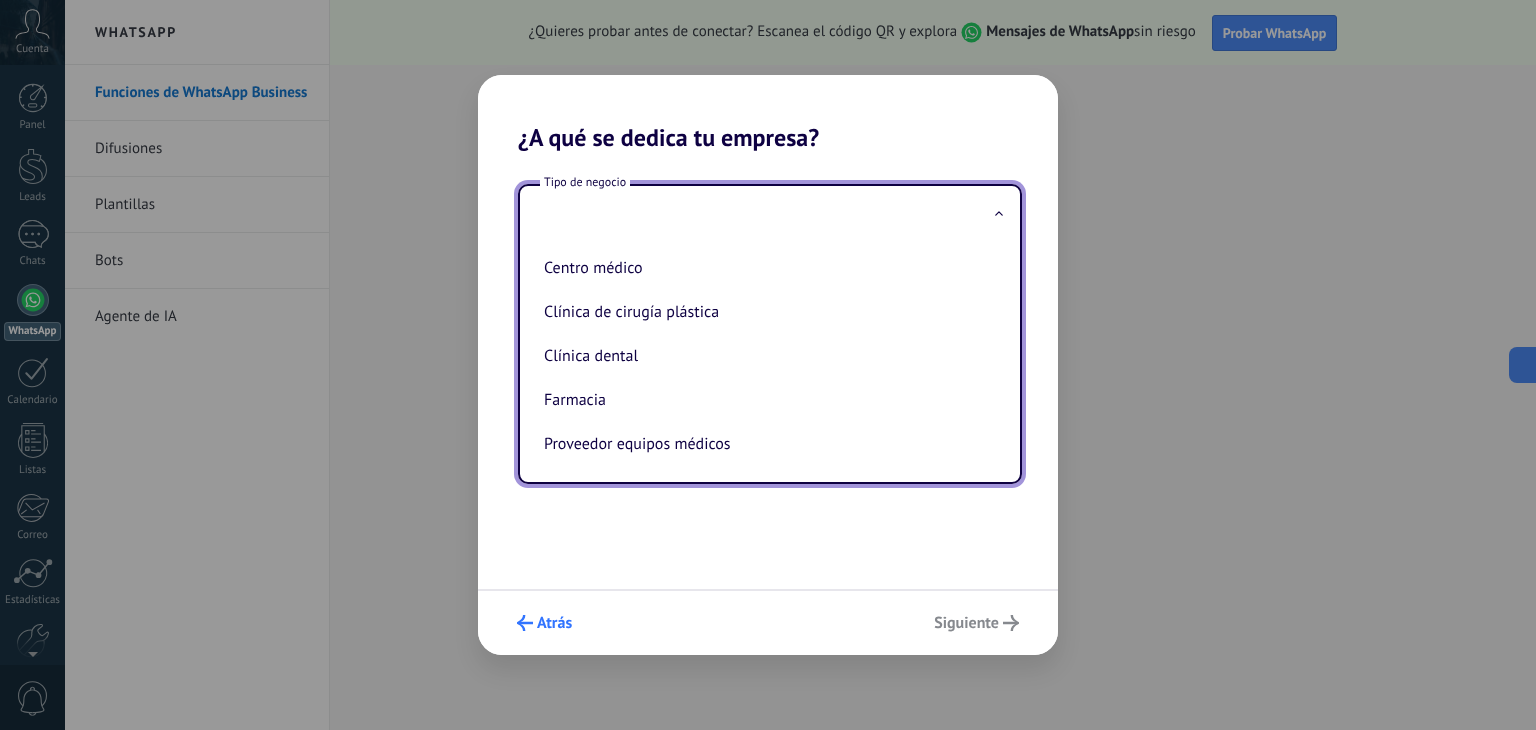 click on "Atrás" at bounding box center [554, 623] 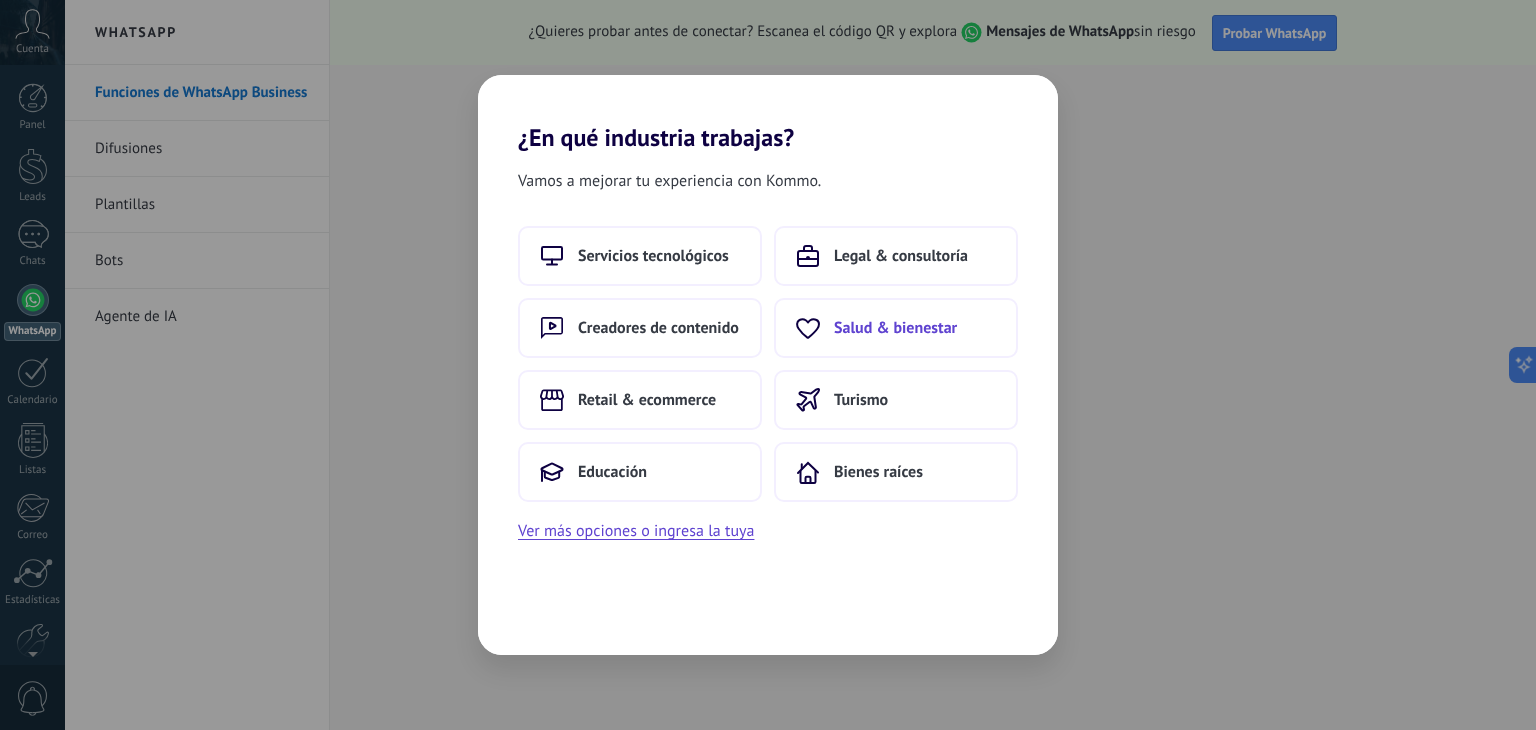 click on "Salud & bienestar" at bounding box center (895, 328) 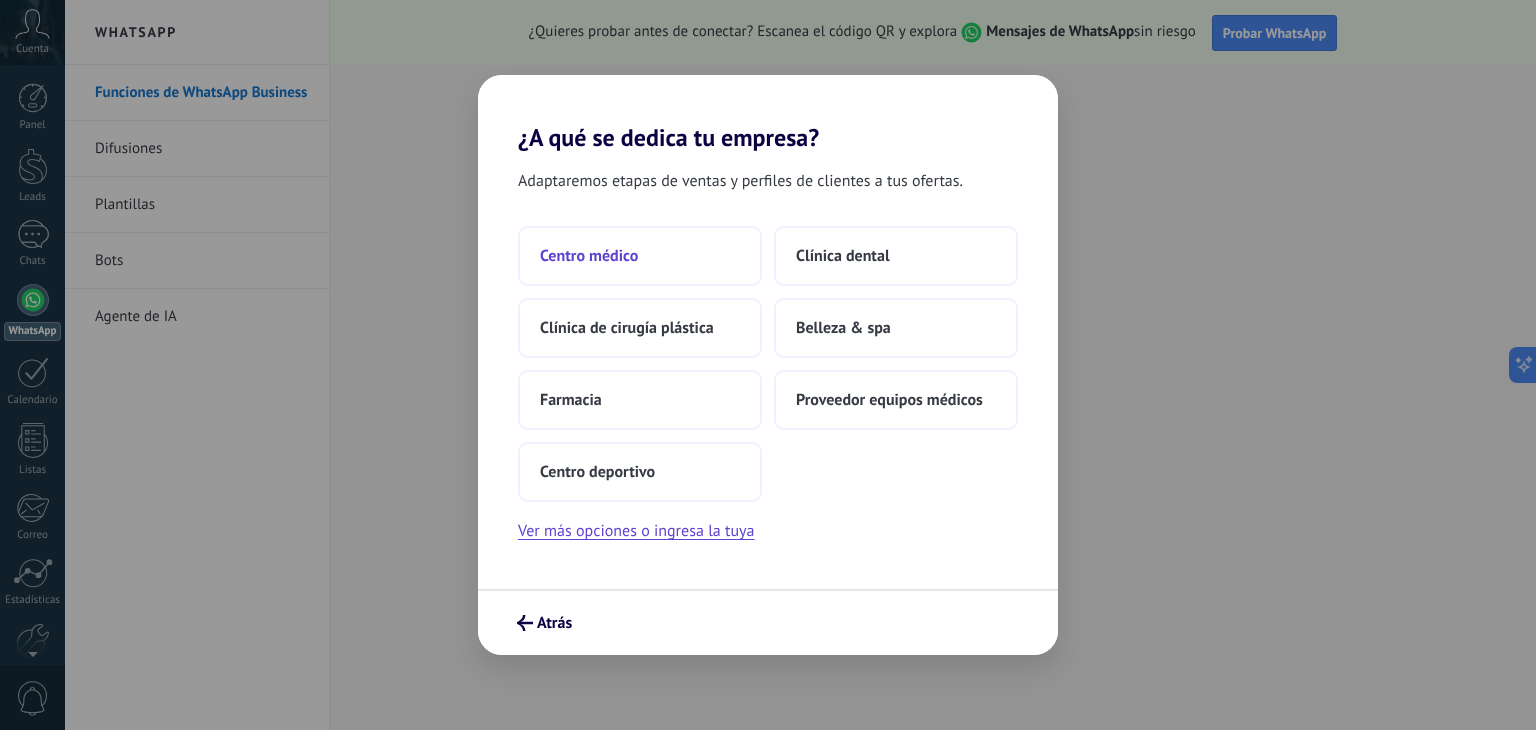 click on "Centro médico" at bounding box center (640, 256) 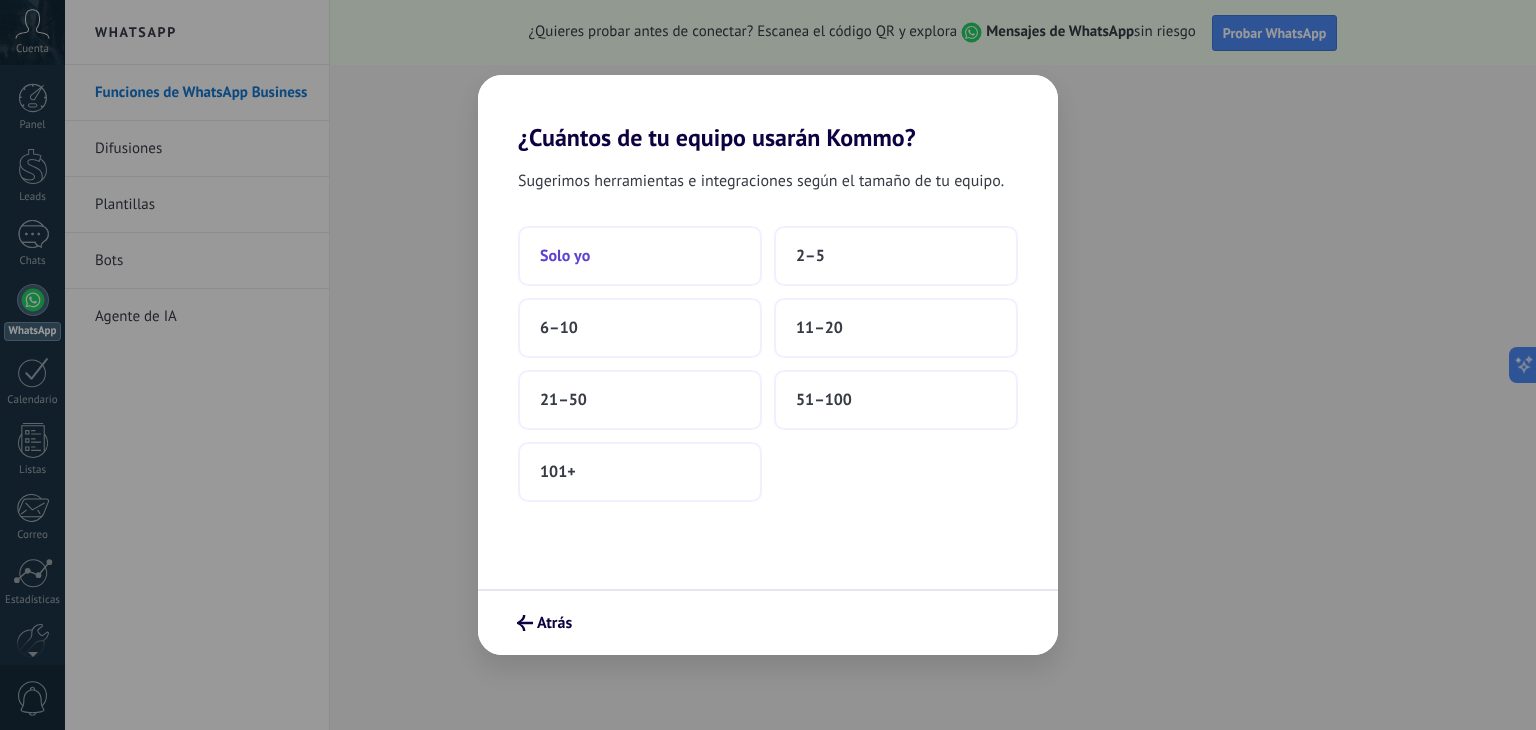 click on "Solo yo" at bounding box center [640, 256] 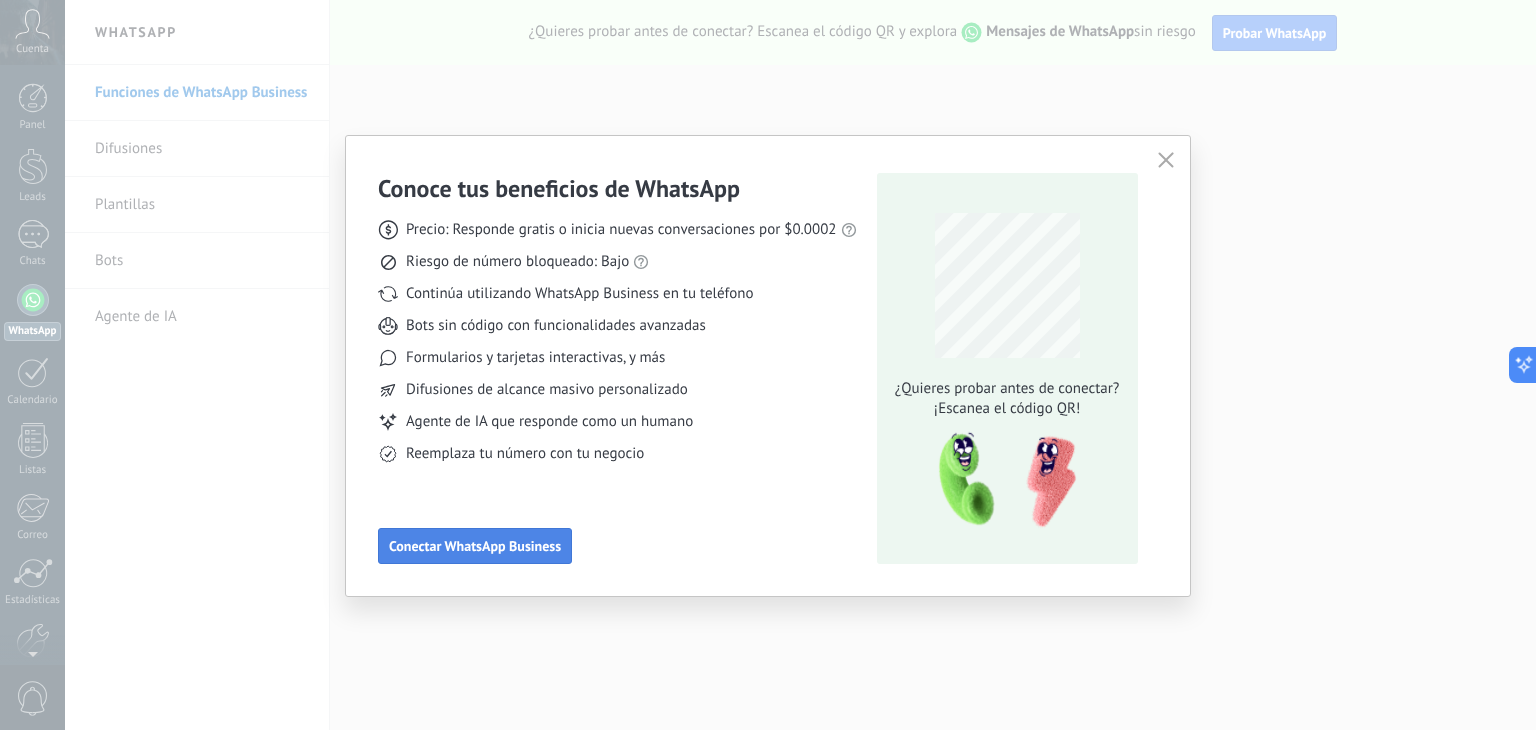 click on "Conectar WhatsApp Business" at bounding box center (475, 546) 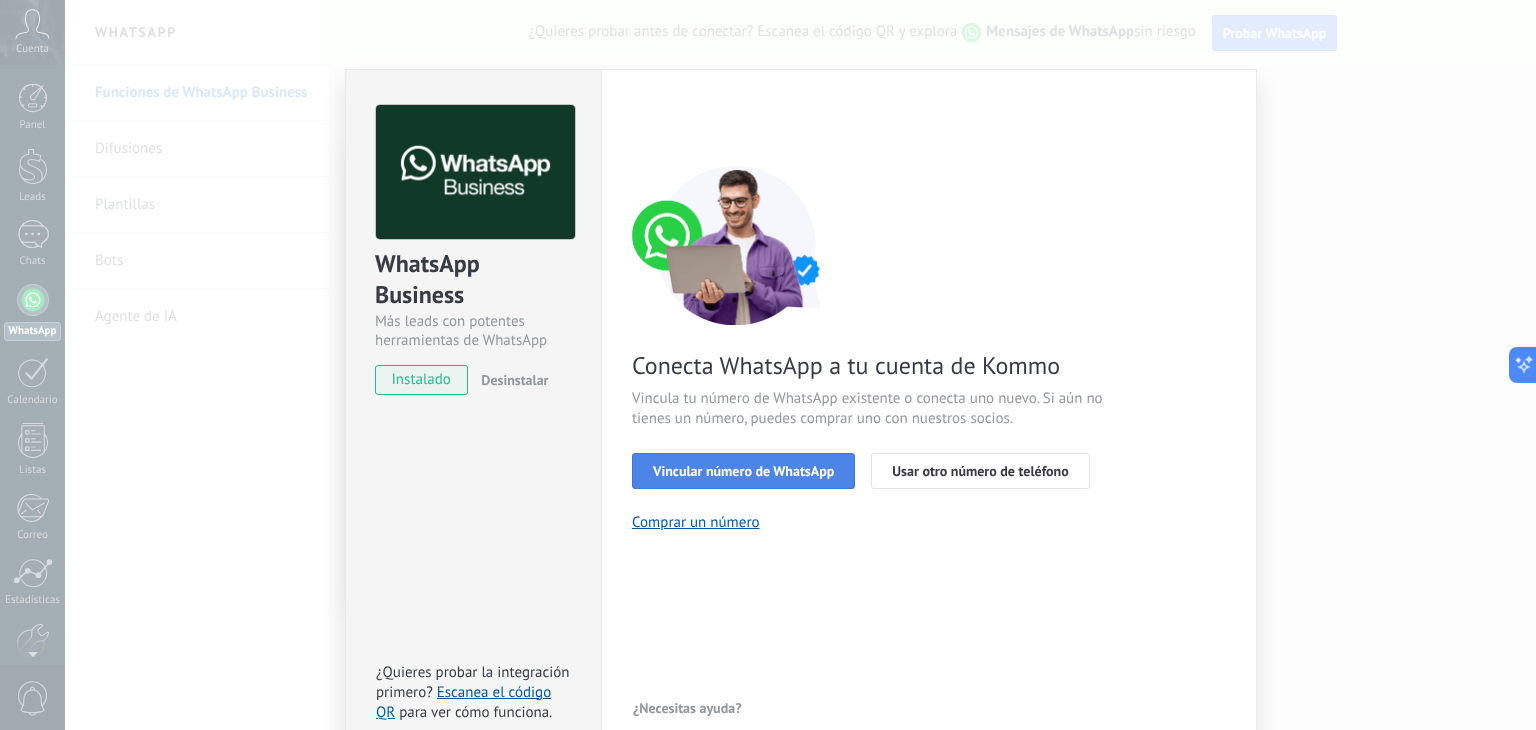 click on "Vincular número de WhatsApp" at bounding box center [743, 471] 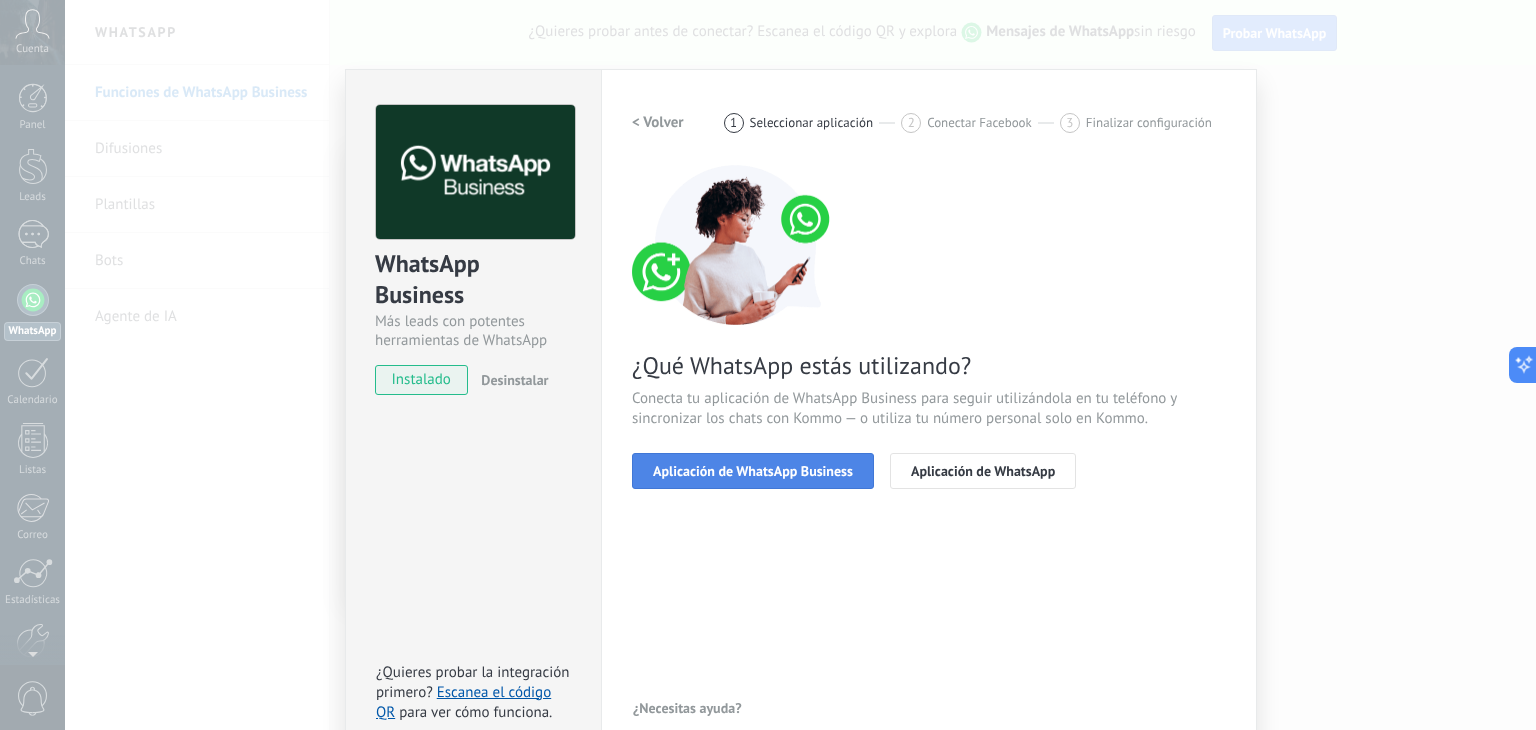 click on "Aplicación de WhatsApp Business" at bounding box center [753, 471] 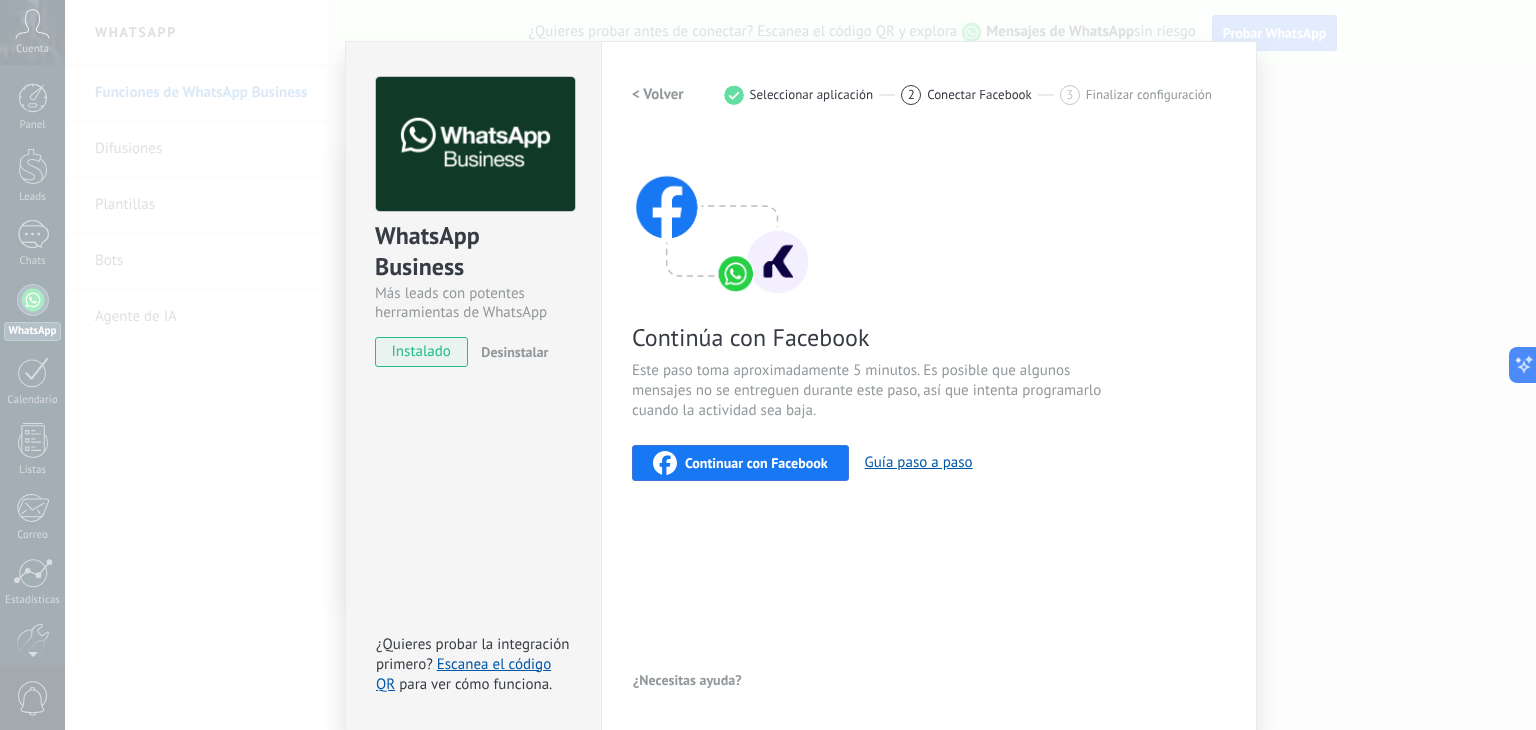 scroll, scrollTop: 0, scrollLeft: 0, axis: both 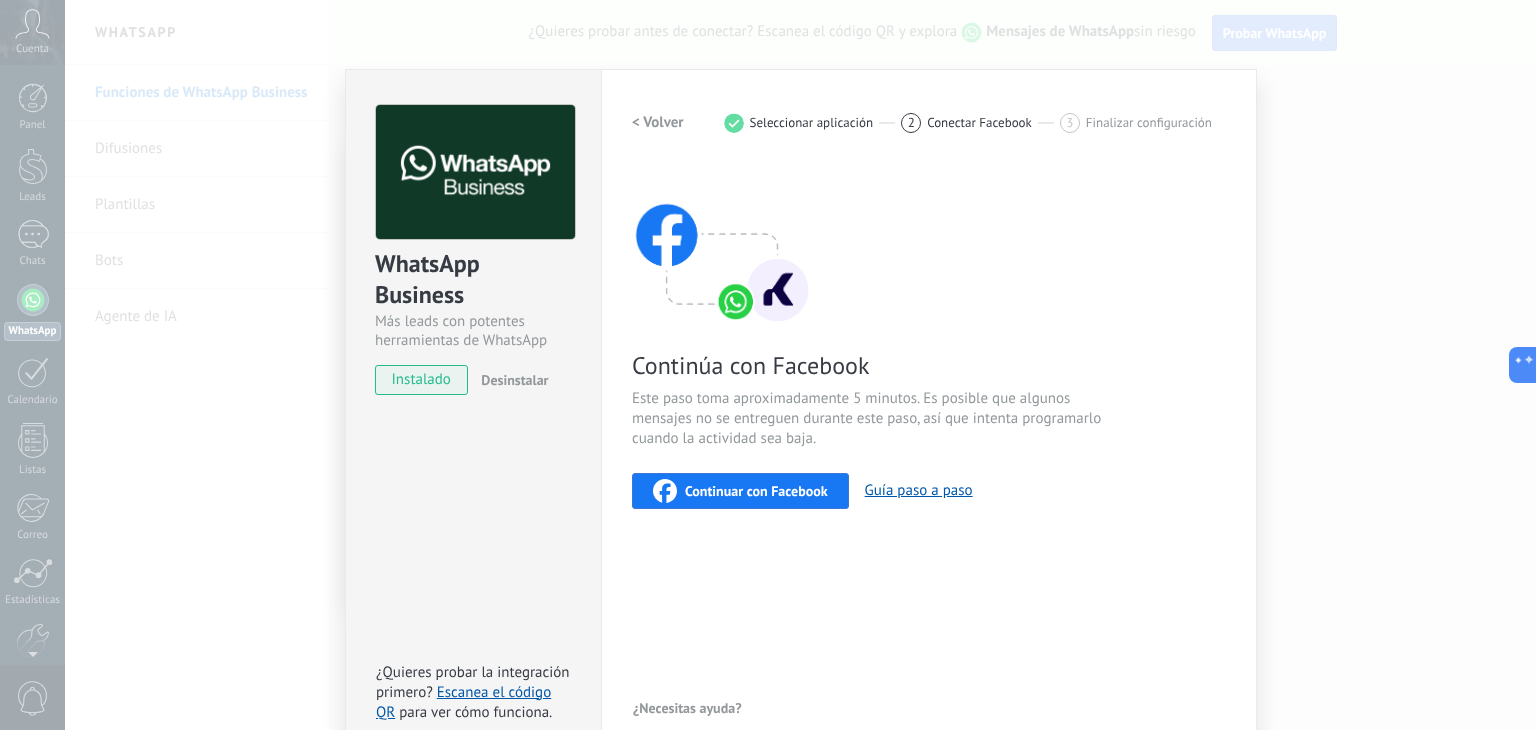 click on "1" at bounding box center (734, 123) 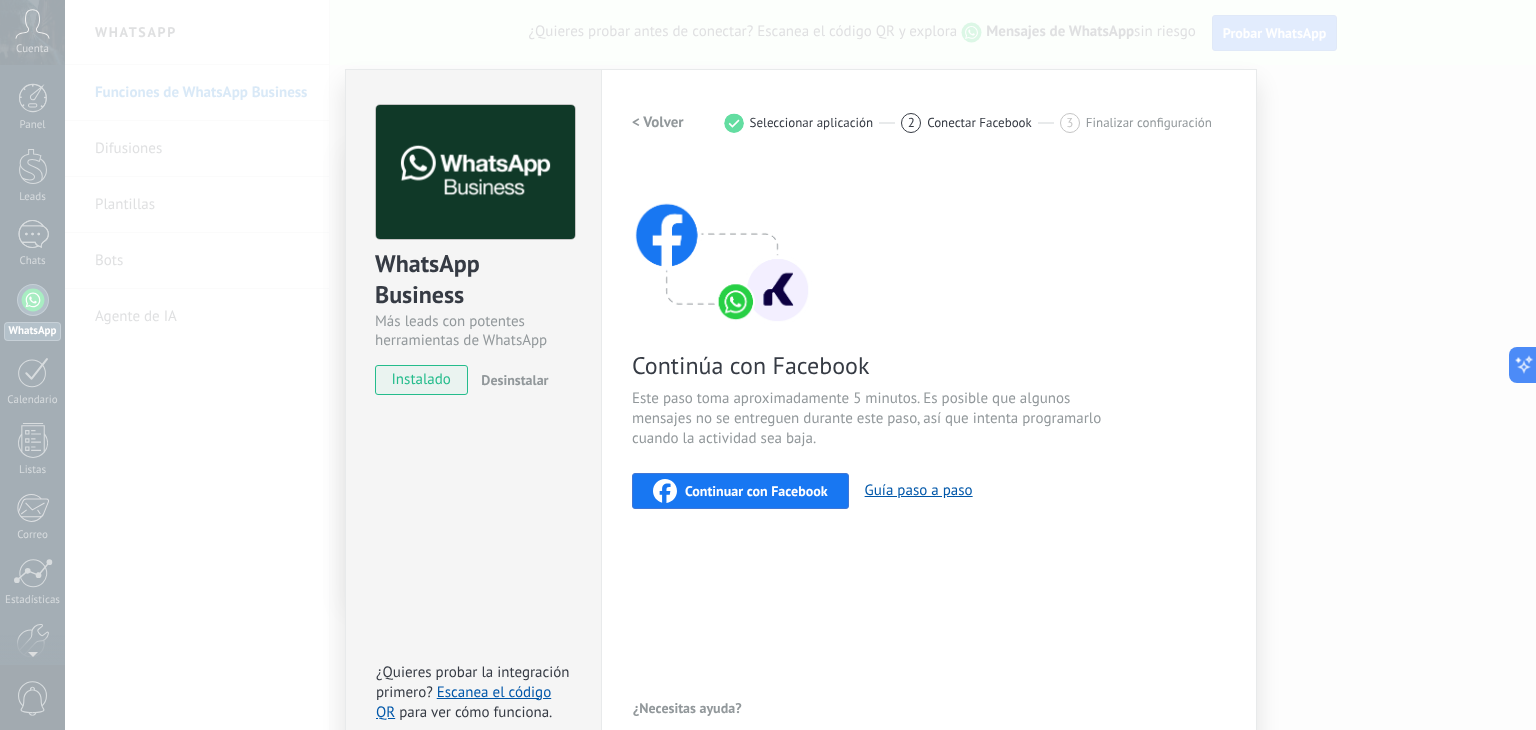 click on "< Volver" at bounding box center (658, 122) 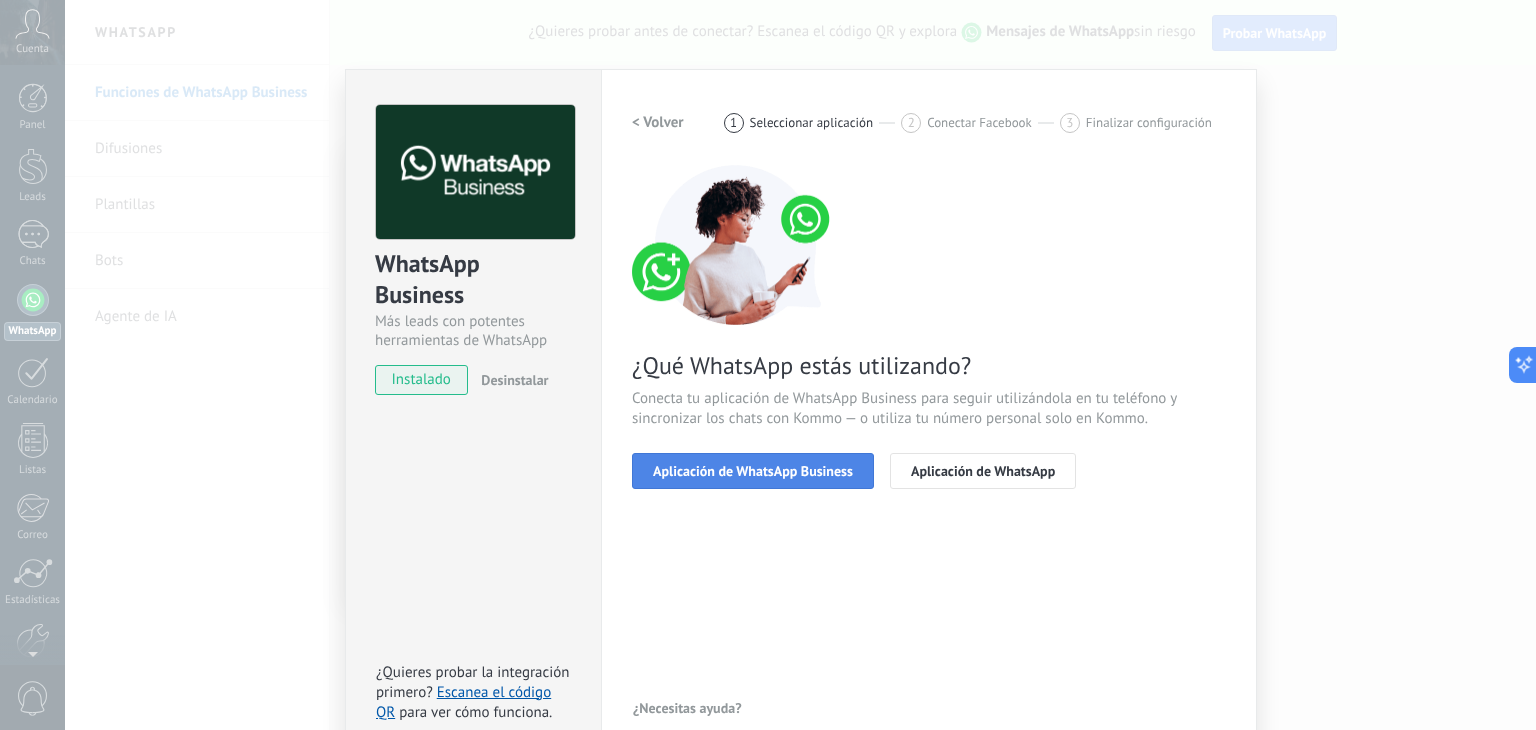 click on "Aplicación de WhatsApp Business" at bounding box center (753, 471) 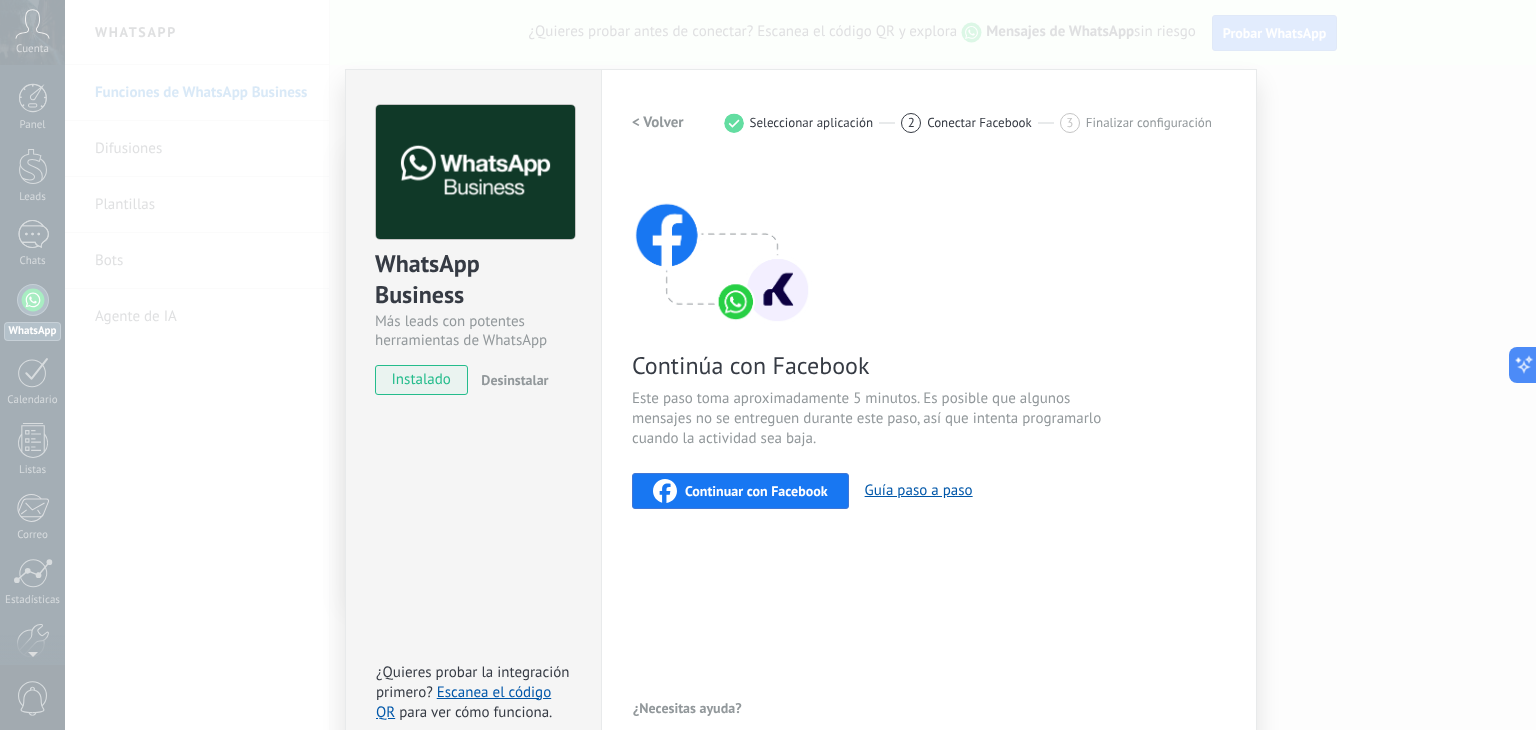 click on "Continuar con Facebook" at bounding box center [756, 491] 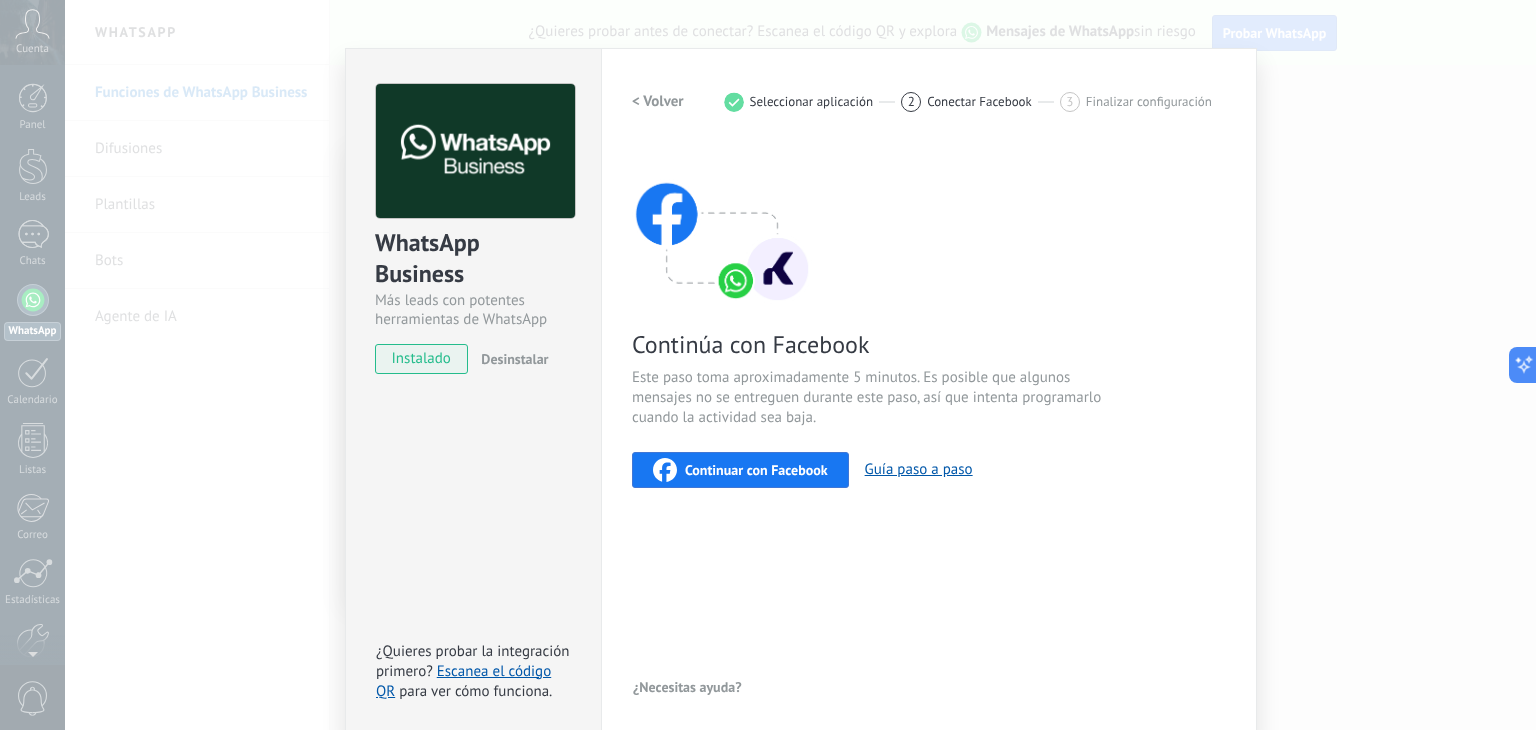 scroll, scrollTop: 28, scrollLeft: 0, axis: vertical 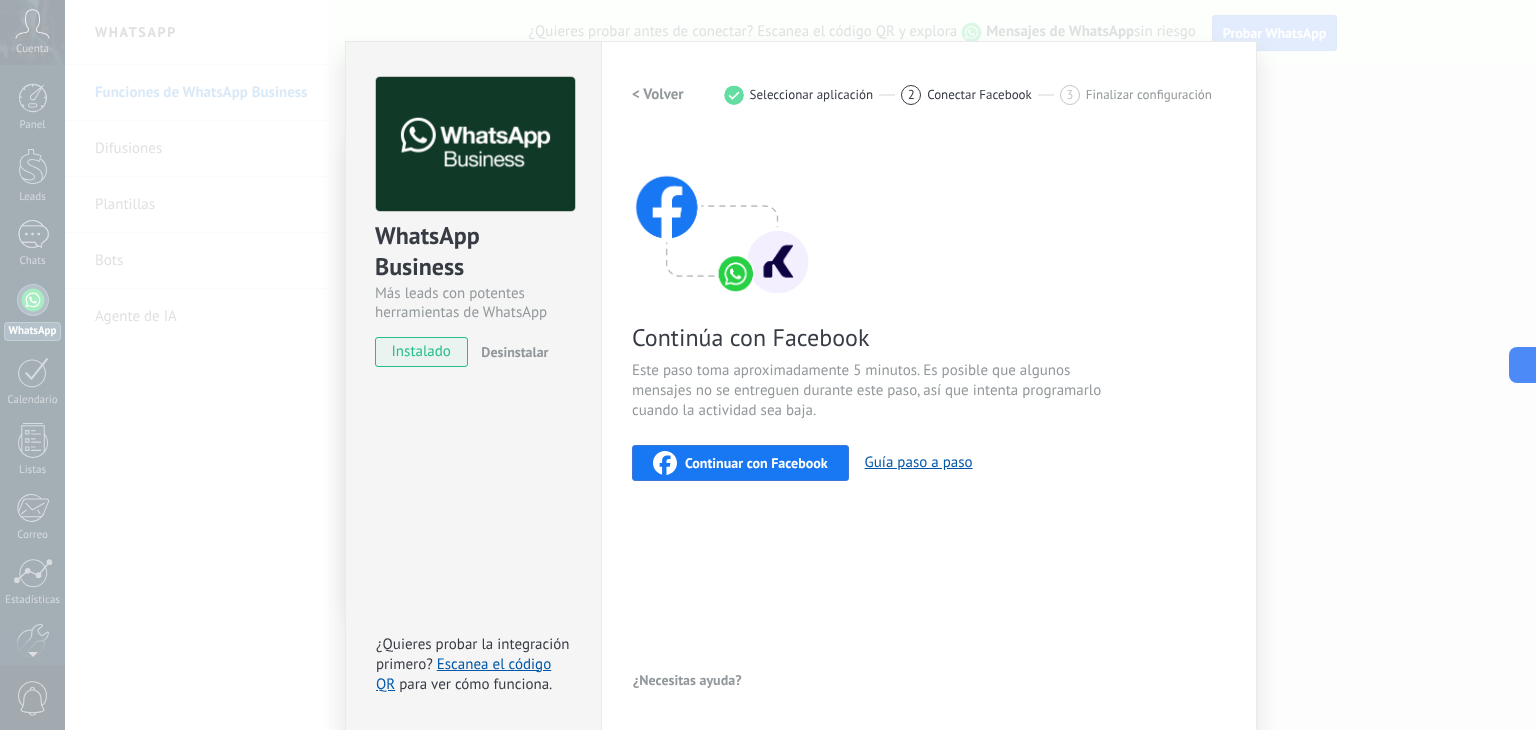 click on "< Volver" at bounding box center (658, 94) 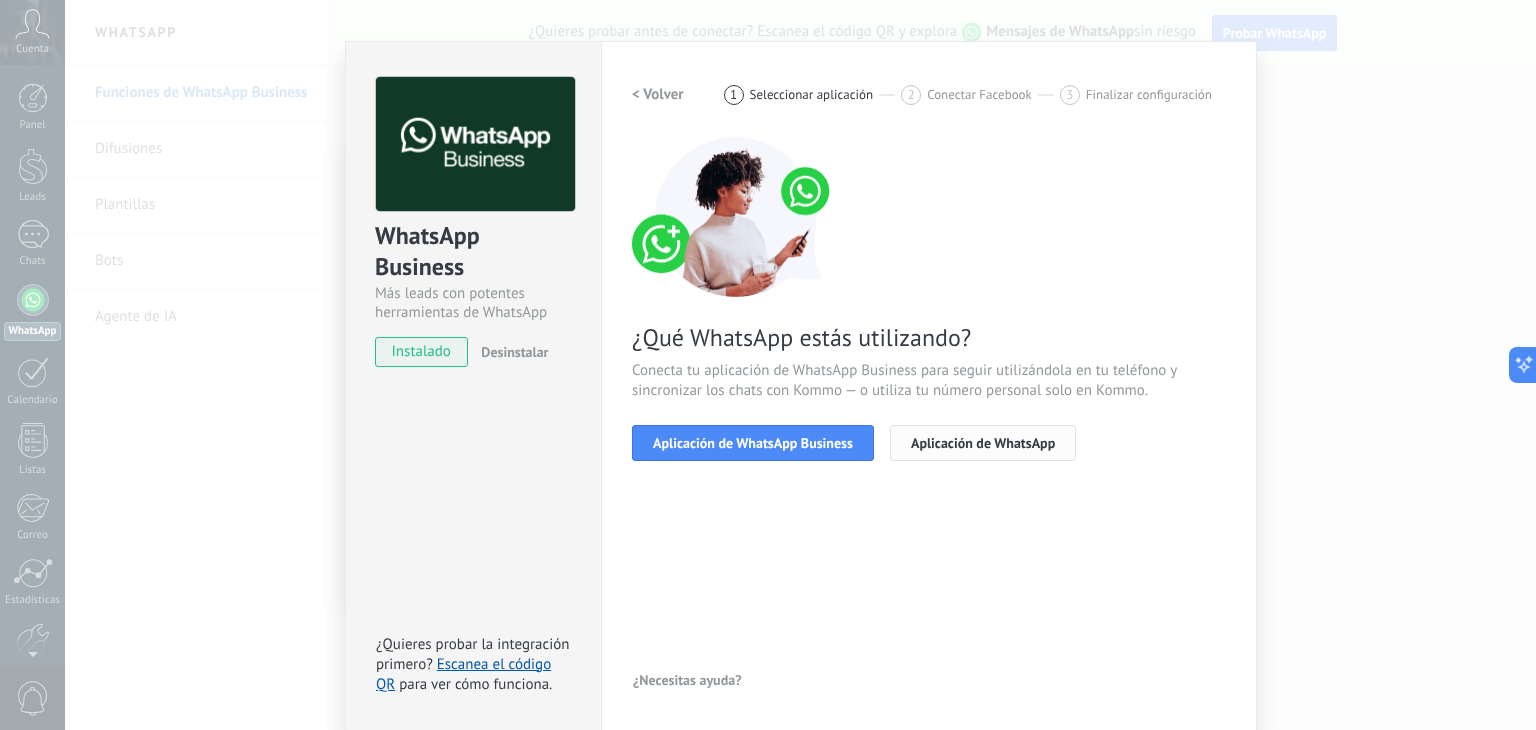 click on "Aplicación de WhatsApp" at bounding box center (983, 443) 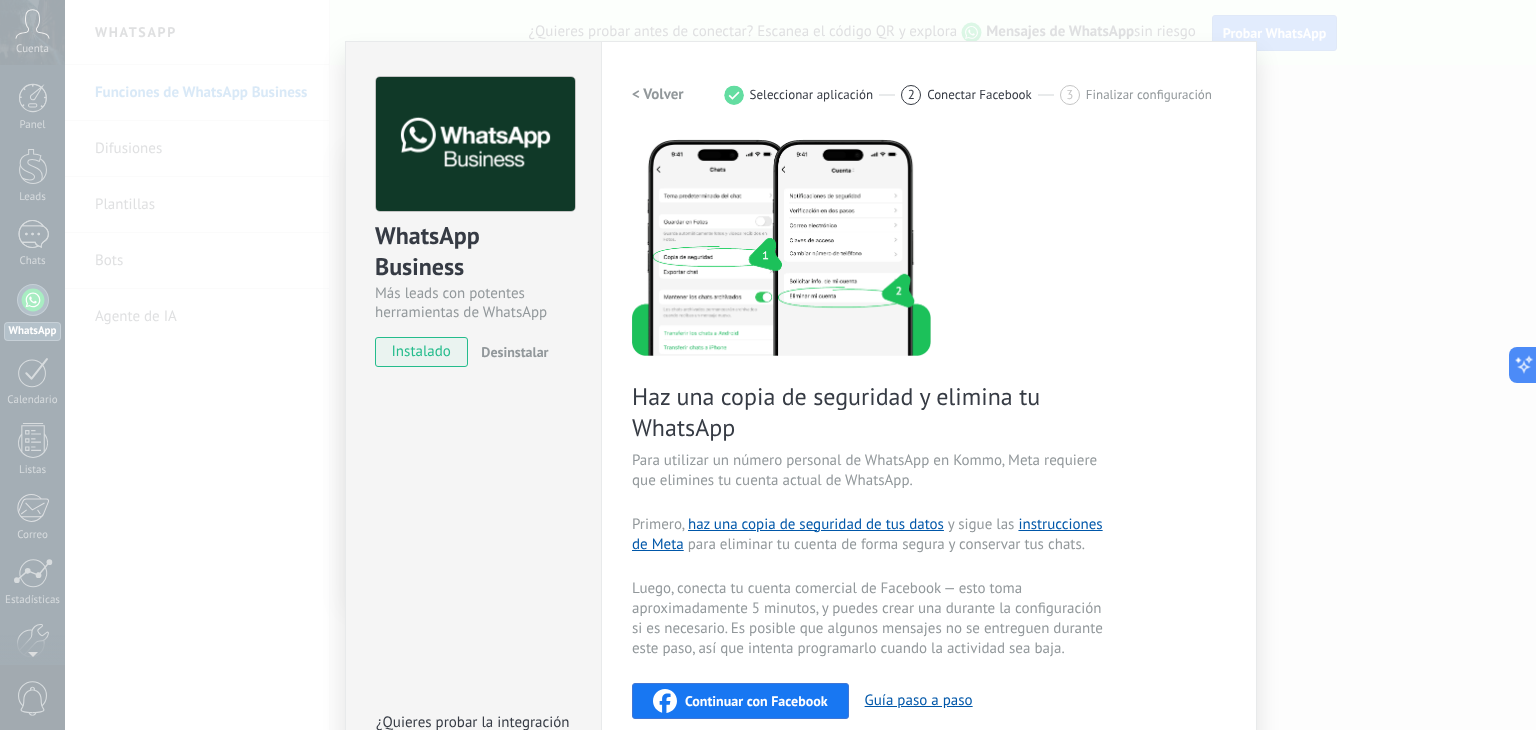 scroll, scrollTop: 0, scrollLeft: 0, axis: both 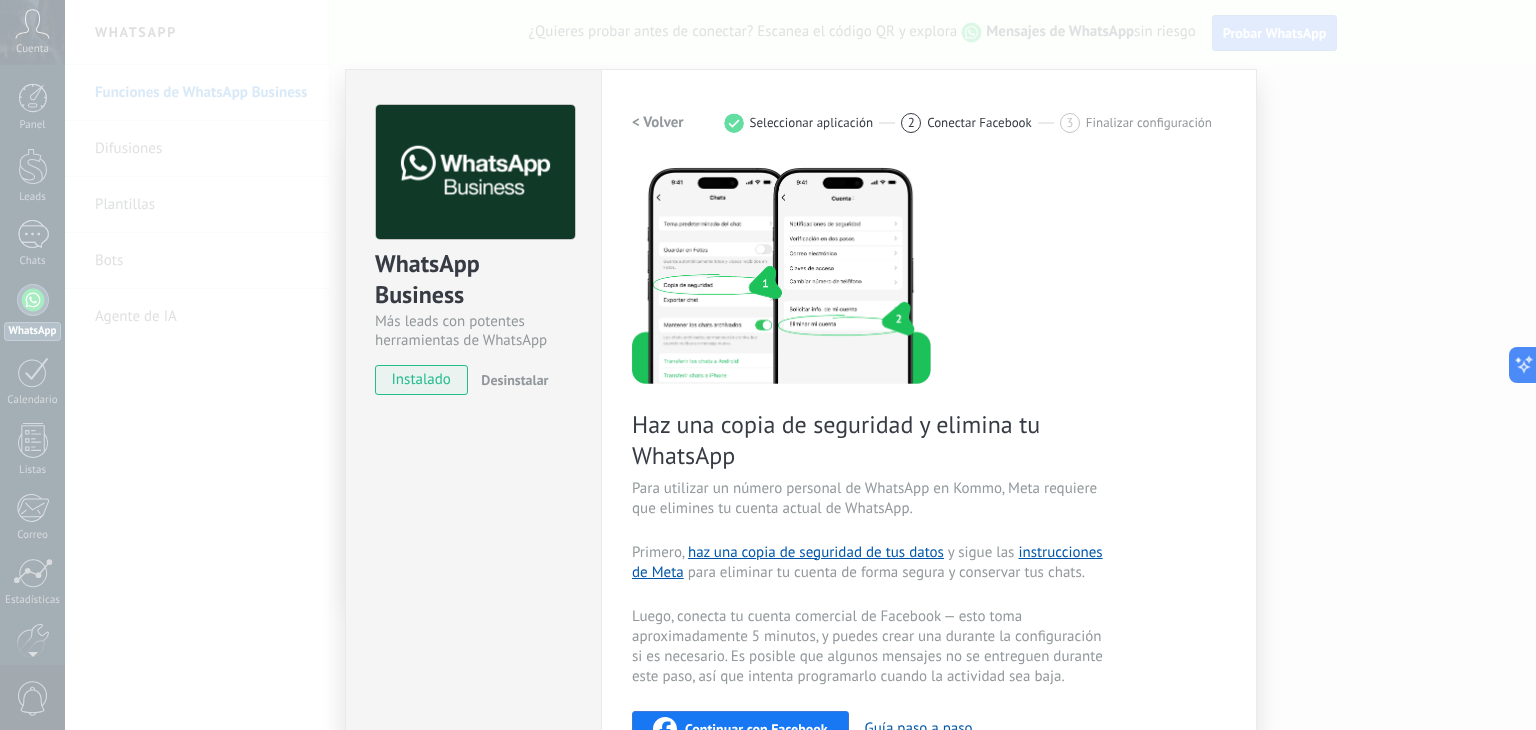 click on "< Volver" at bounding box center (658, 122) 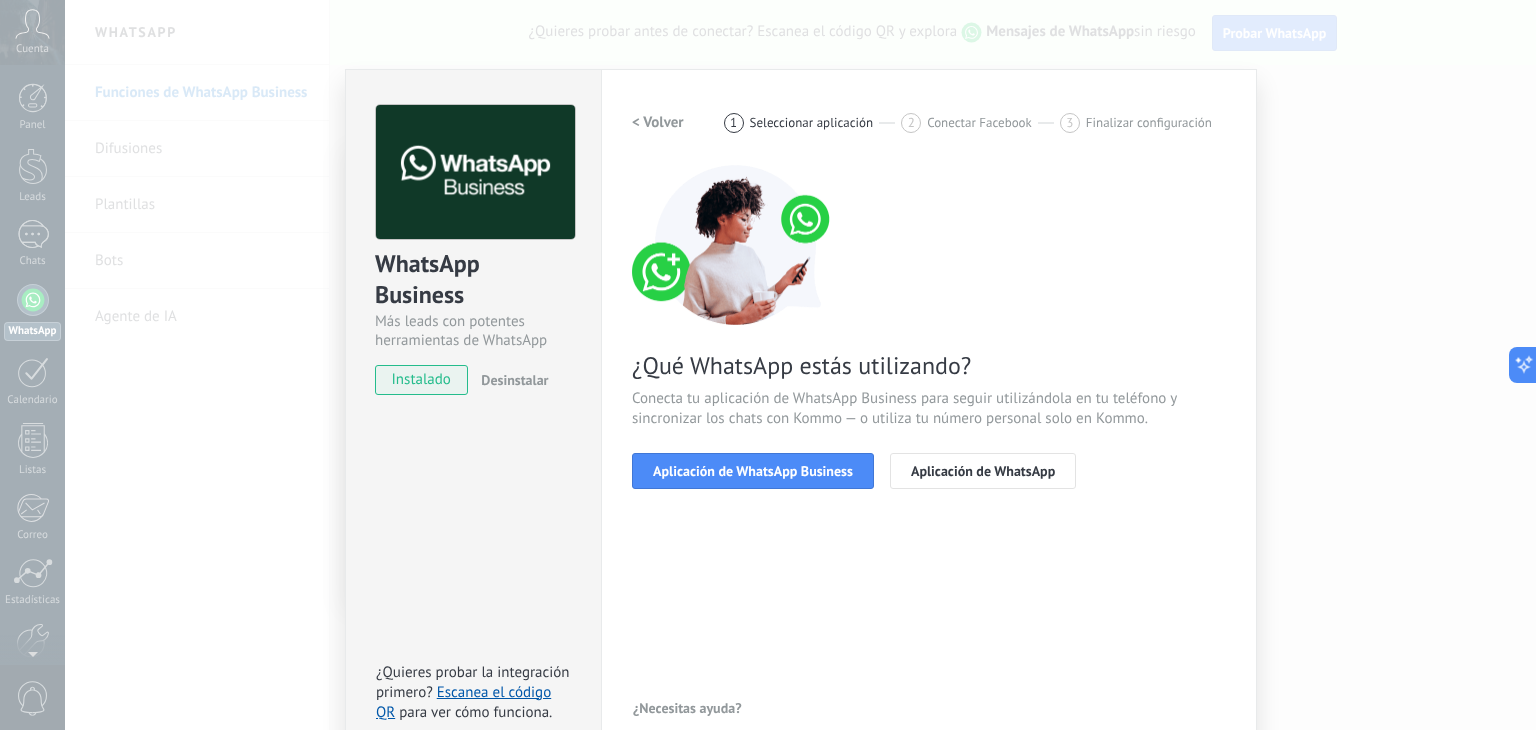click on "< Volver" at bounding box center [658, 122] 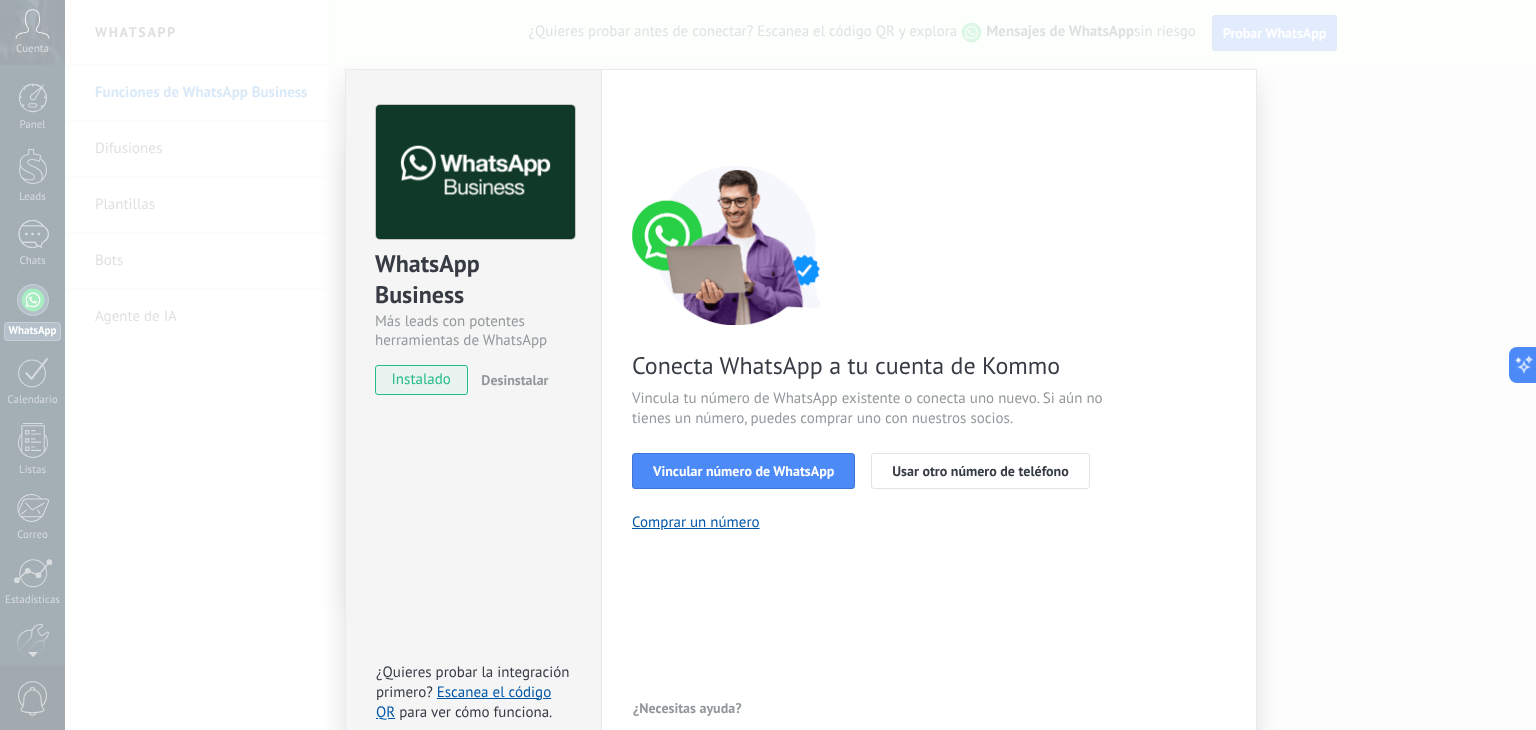 click on "WhatsApp Business Más leads con potentes herramientas de WhatsApp instalado Desinstalar ¿Quieres probar la integración primero?   Escanea el código QR   para ver cómo funciona. Configuraciones Autorizaciones This tab logs the users who have granted integration access to this account. If you want to to remove a user's ability to send requests to the account on behalf of this integration, you can revoke access. If access is revoked from all users, the integration will stop working. This app is installed, but no one has given it access yet. WhatsApp Cloud API más _:  Guardar < Volver 1 Seleccionar aplicación 2 Conectar Facebook  3 Finalizar configuración Conecta WhatsApp a tu cuenta de Kommo Vincula tu número de WhatsApp existente o conecta uno nuevo. Si aún no tienes un número, puedes comprar uno con nuestros socios. Vincular número de WhatsApp Usar otro número de teléfono Comprar un número ¿Necesitas ayuda?" at bounding box center [800, 365] 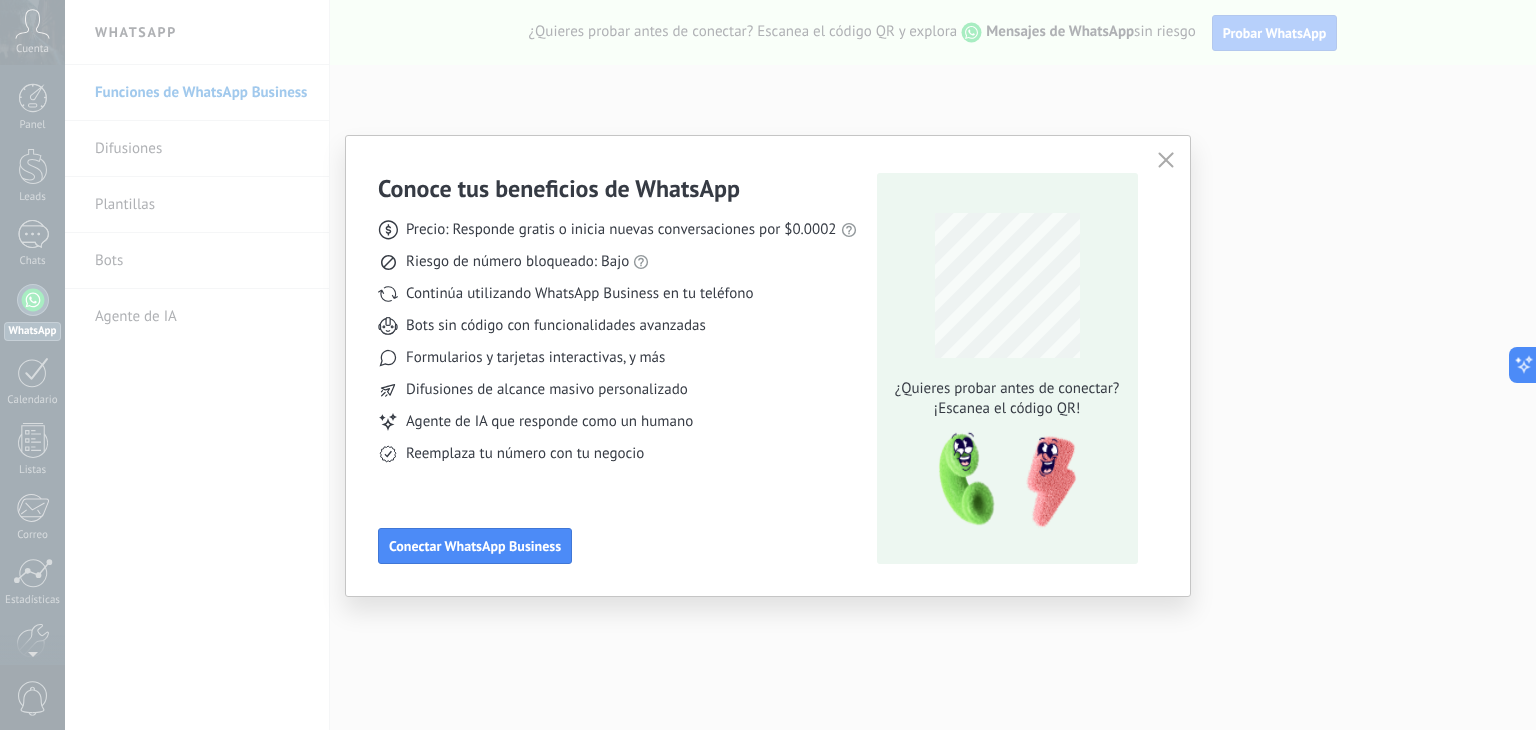 click on "Conoce tus beneficios de WhatsApp Precio: Responde gratis o inicia nuevas conversaciones por $0.0002 Riesgo de número bloqueado: Bajo Continúa utilizando WhatsApp Business en tu teléfono Bots sin código con funcionalidades avanzadas Formularios y tarjetas interactivas, y más Difusiones de alcance masivo personalizado Agente de IA que responde como un humano Reemplaza tu número con tu negocio Conectar WhatsApp Business ¿Quieres probar antes de conectar? ¡Escanea el código QR!" at bounding box center [768, 365] 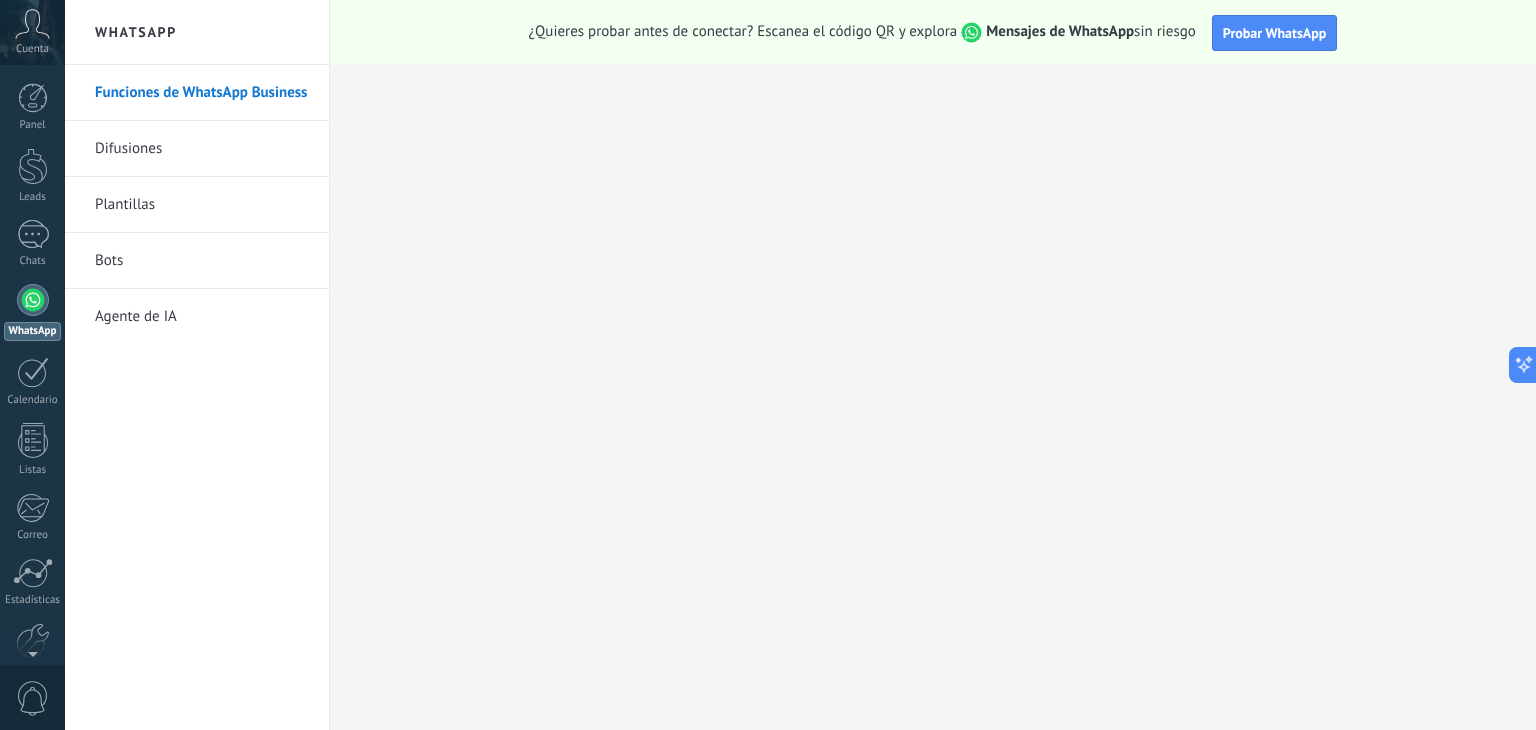 click on "Difusiones" at bounding box center (202, 149) 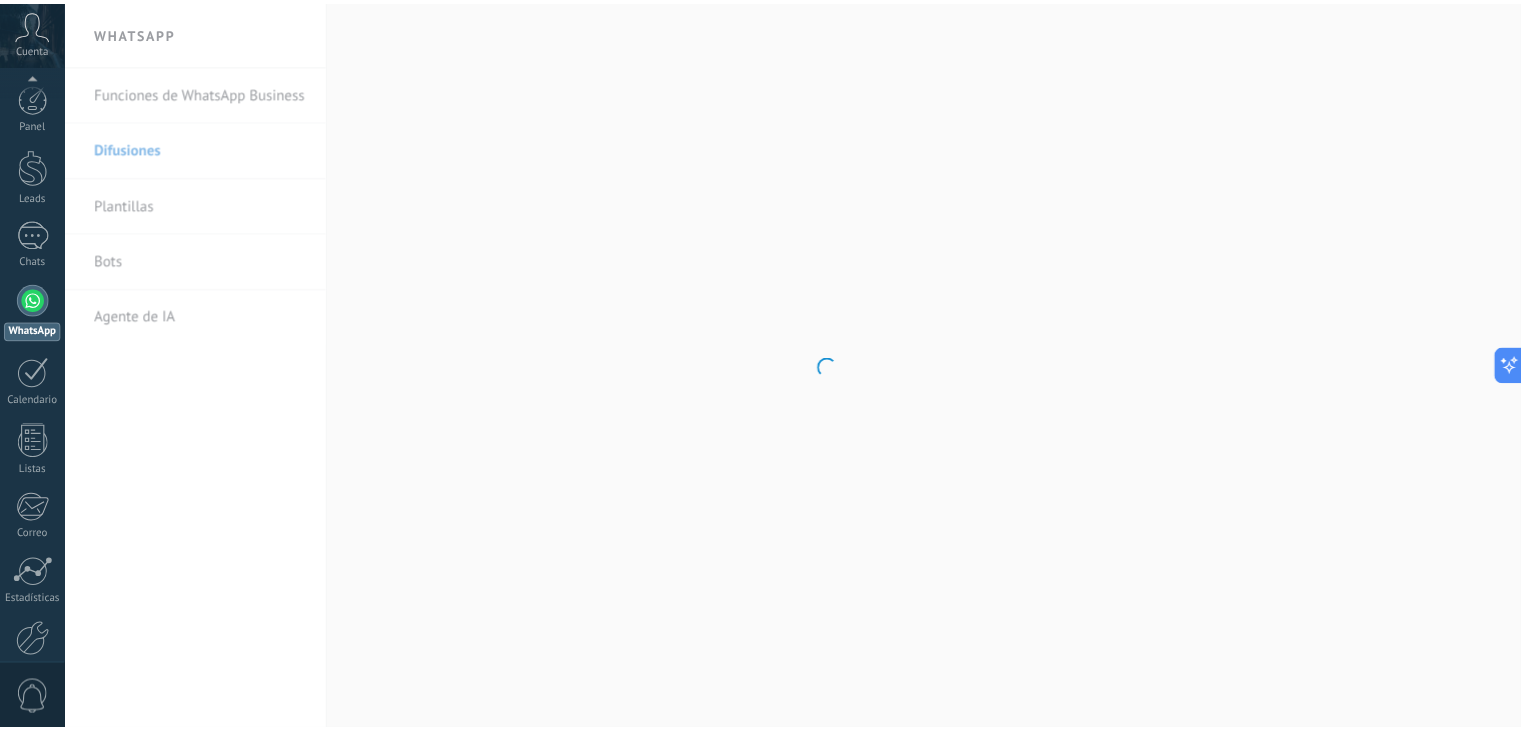 scroll, scrollTop: 101, scrollLeft: 0, axis: vertical 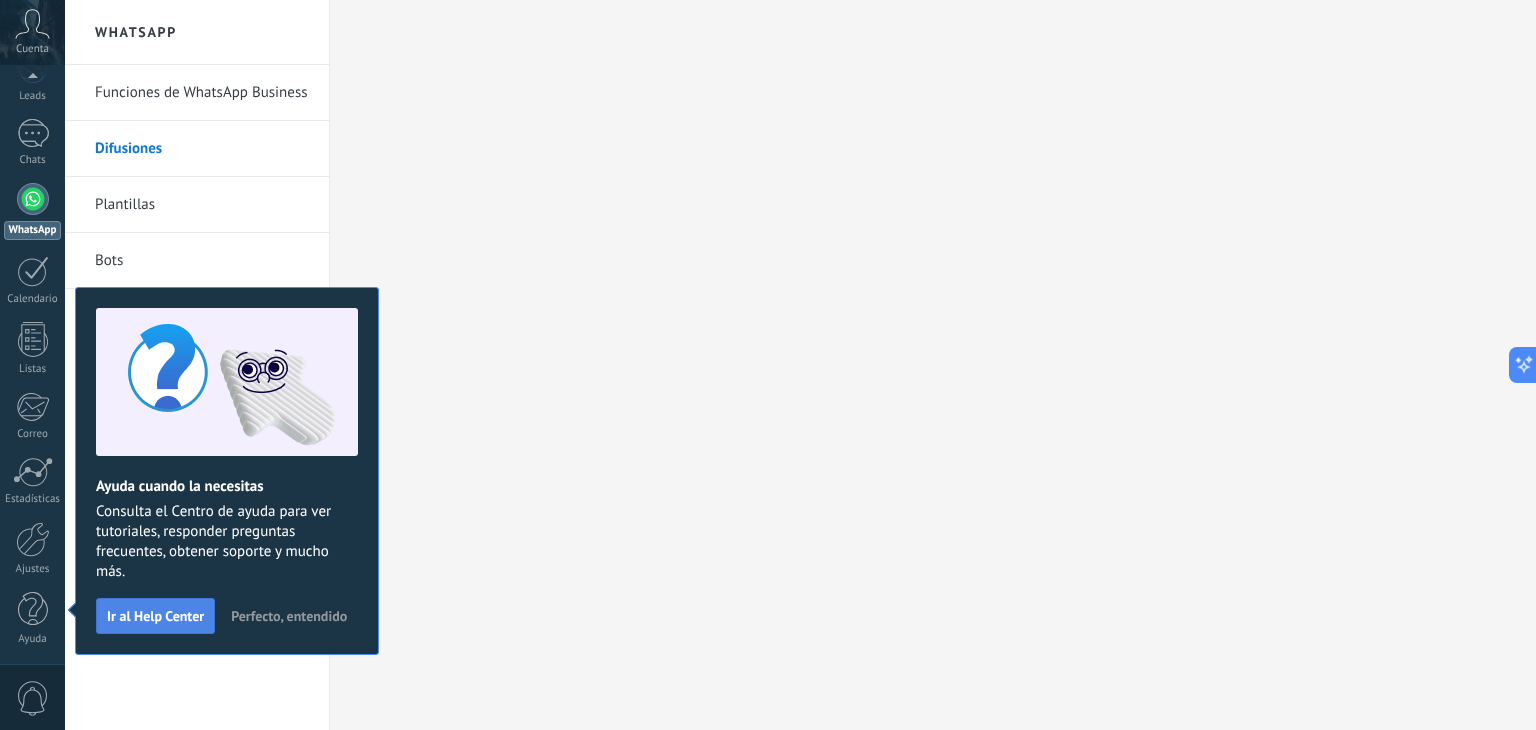 click on "Ir al Help Center" at bounding box center [155, 616] 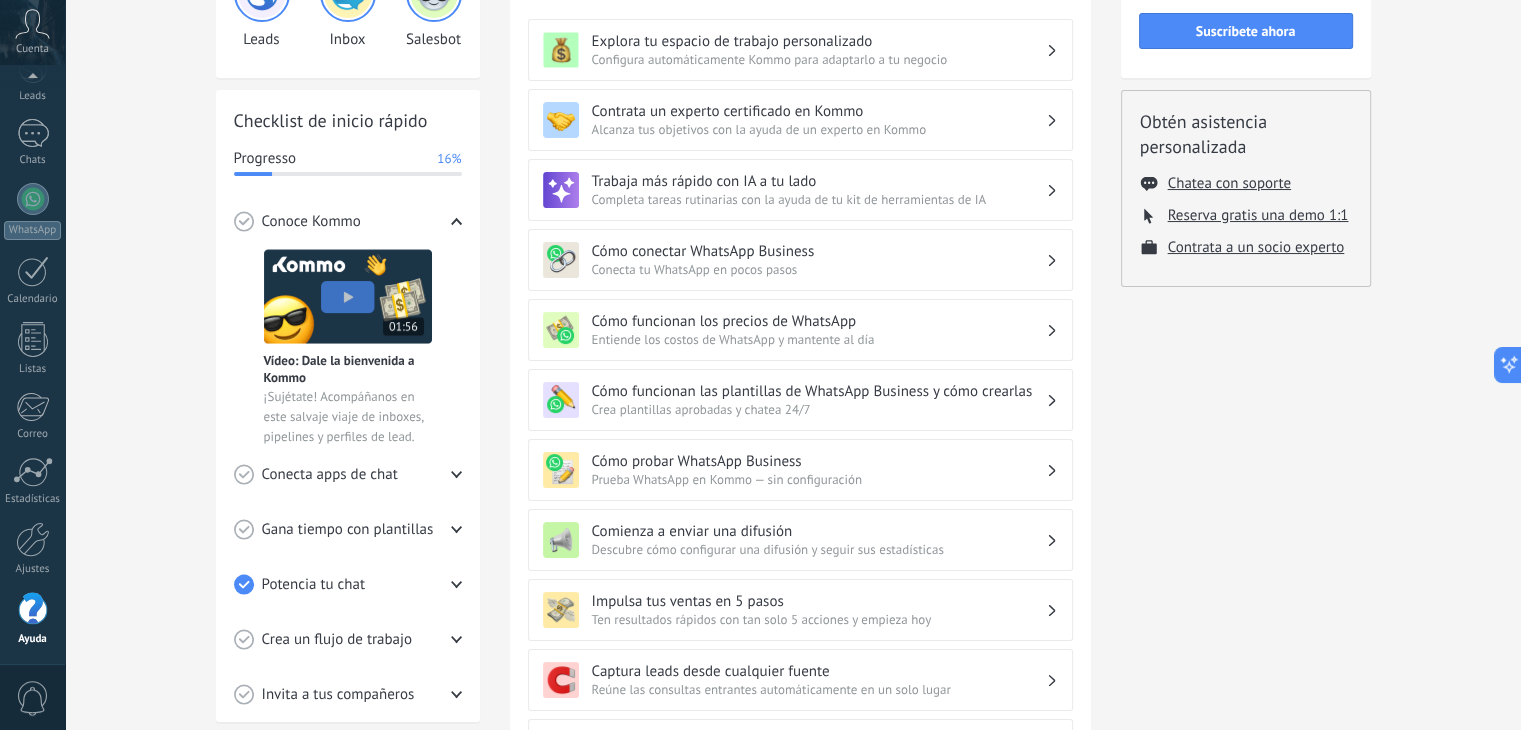 scroll, scrollTop: 200, scrollLeft: 0, axis: vertical 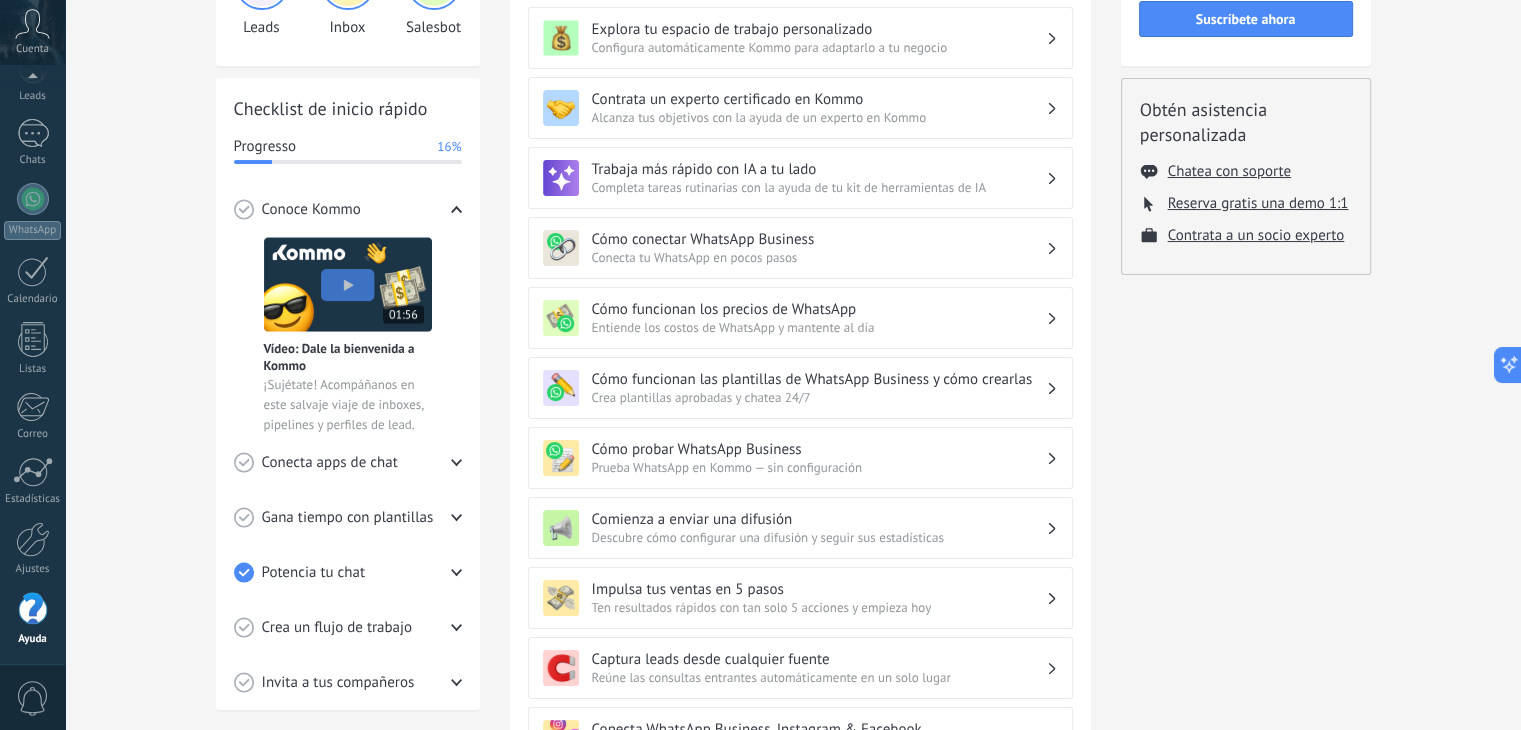 click on "Descubre cómo configurar una difusión y seguir sus estadísticas" at bounding box center [819, 537] 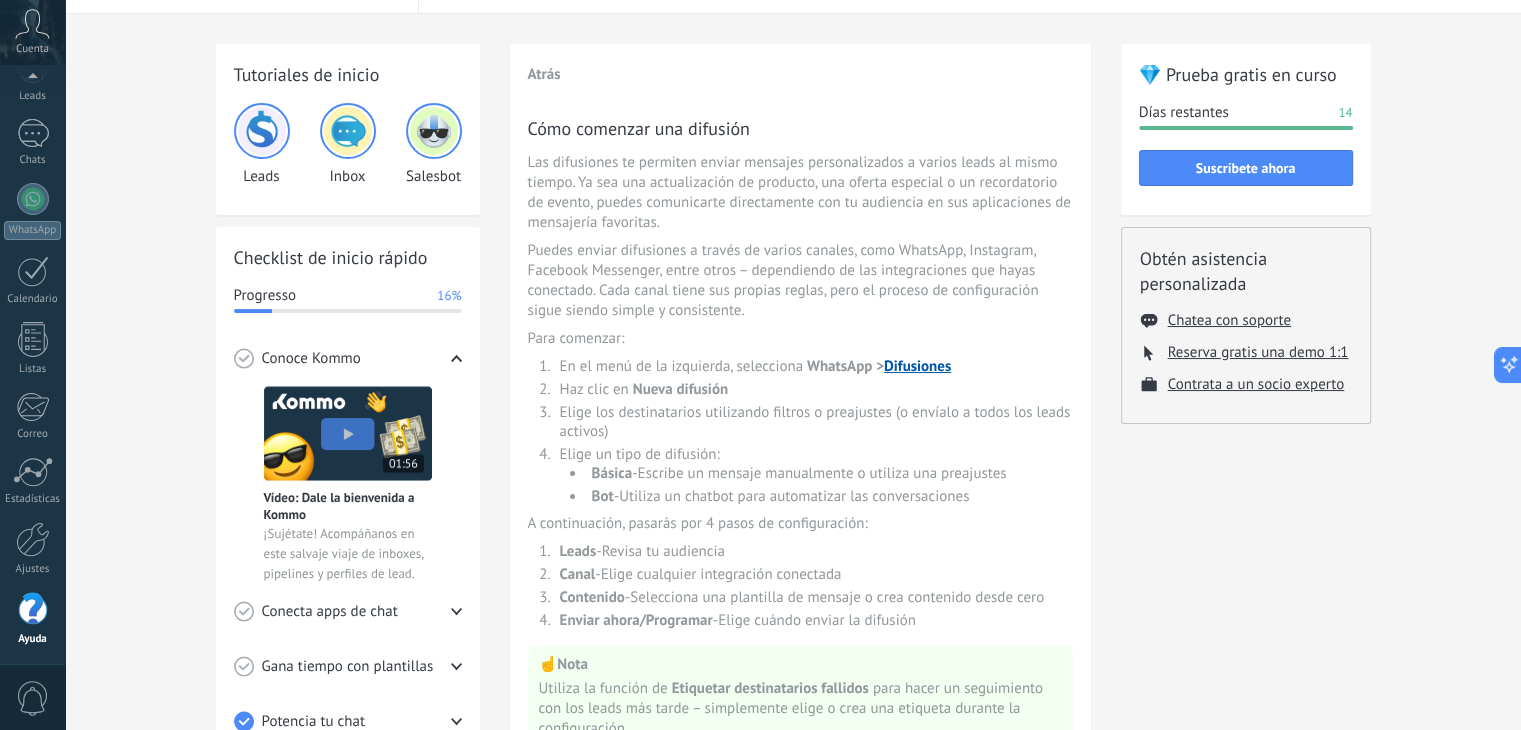scroll, scrollTop: 0, scrollLeft: 0, axis: both 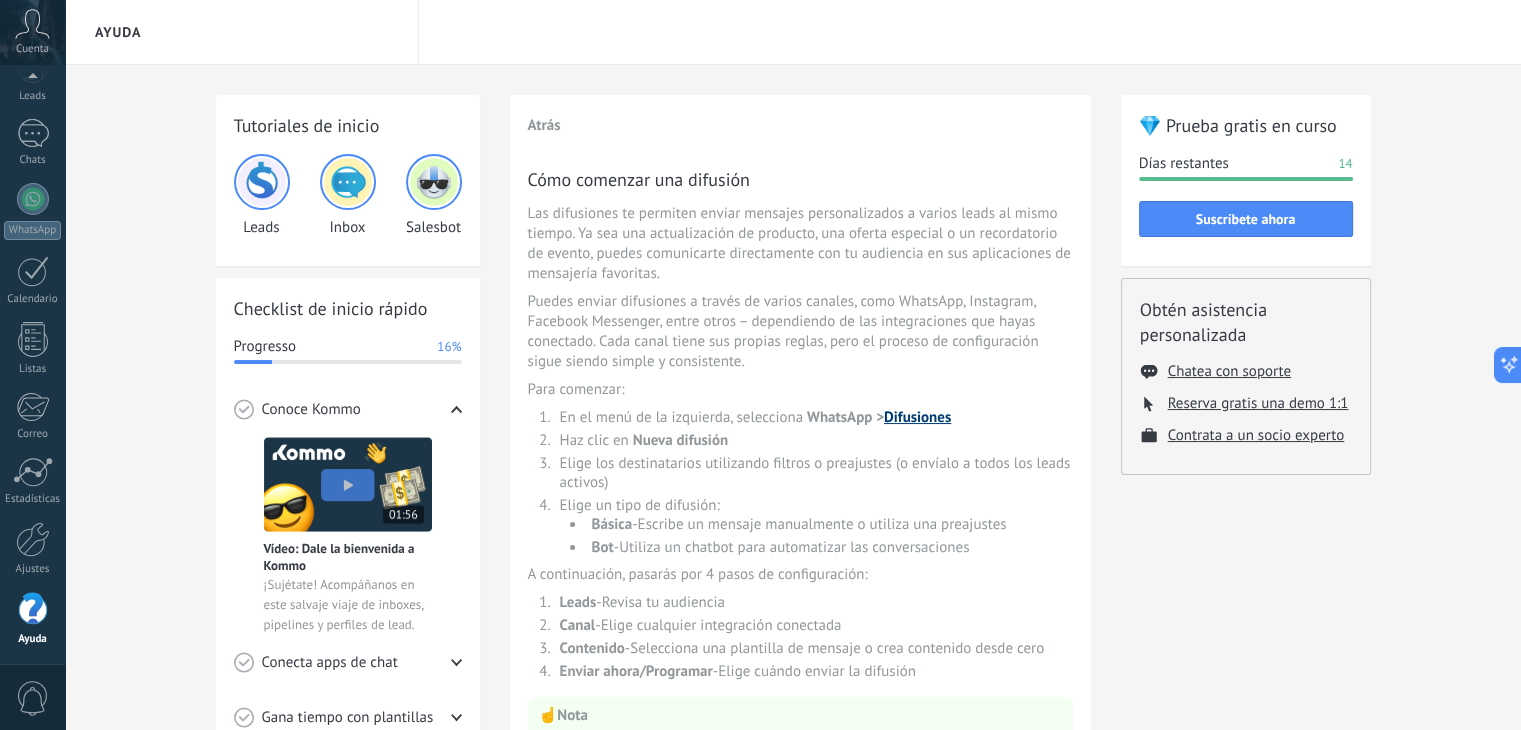 click on "Difusiones" at bounding box center (917, 417) 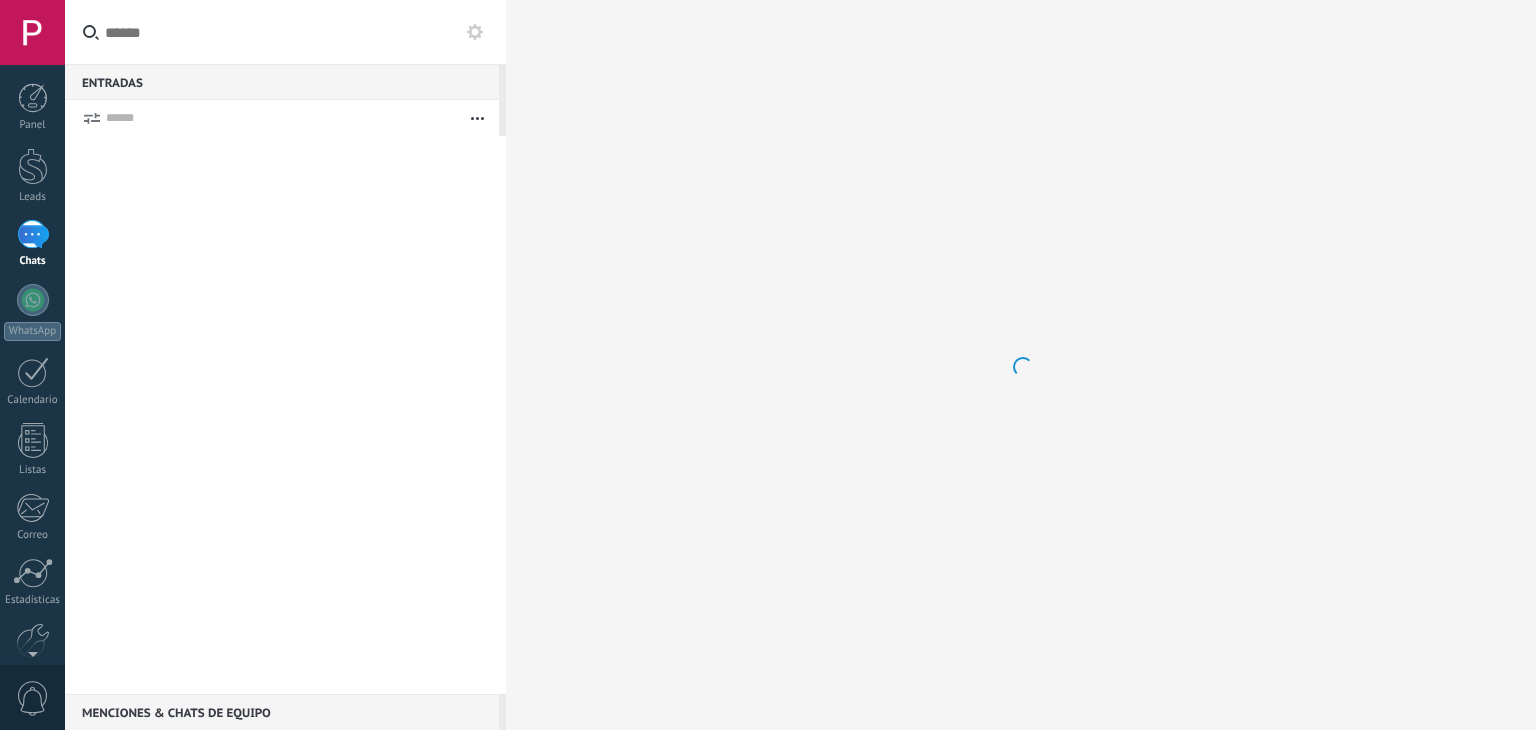 scroll, scrollTop: 0, scrollLeft: 0, axis: both 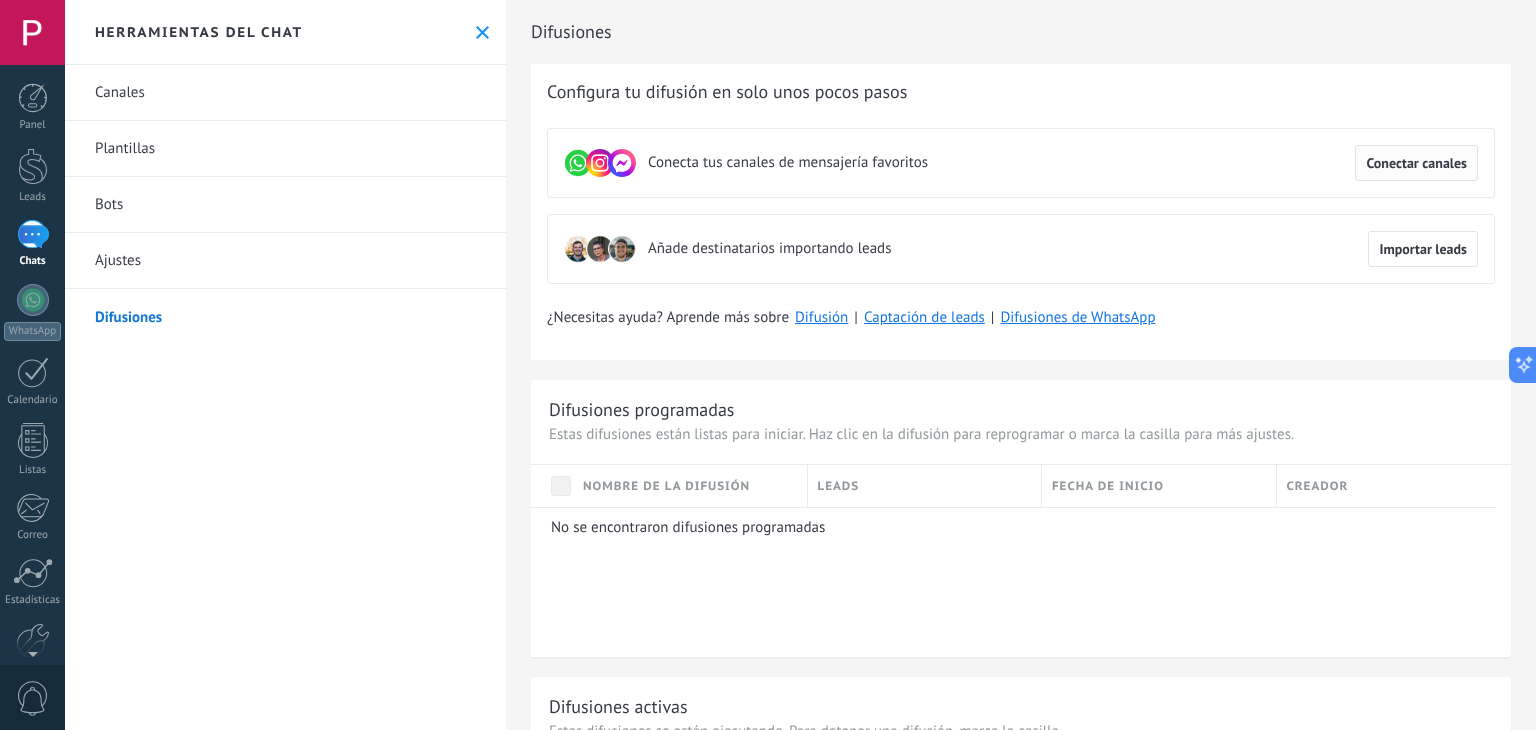 click on "Conectar canales" at bounding box center (1416, 163) 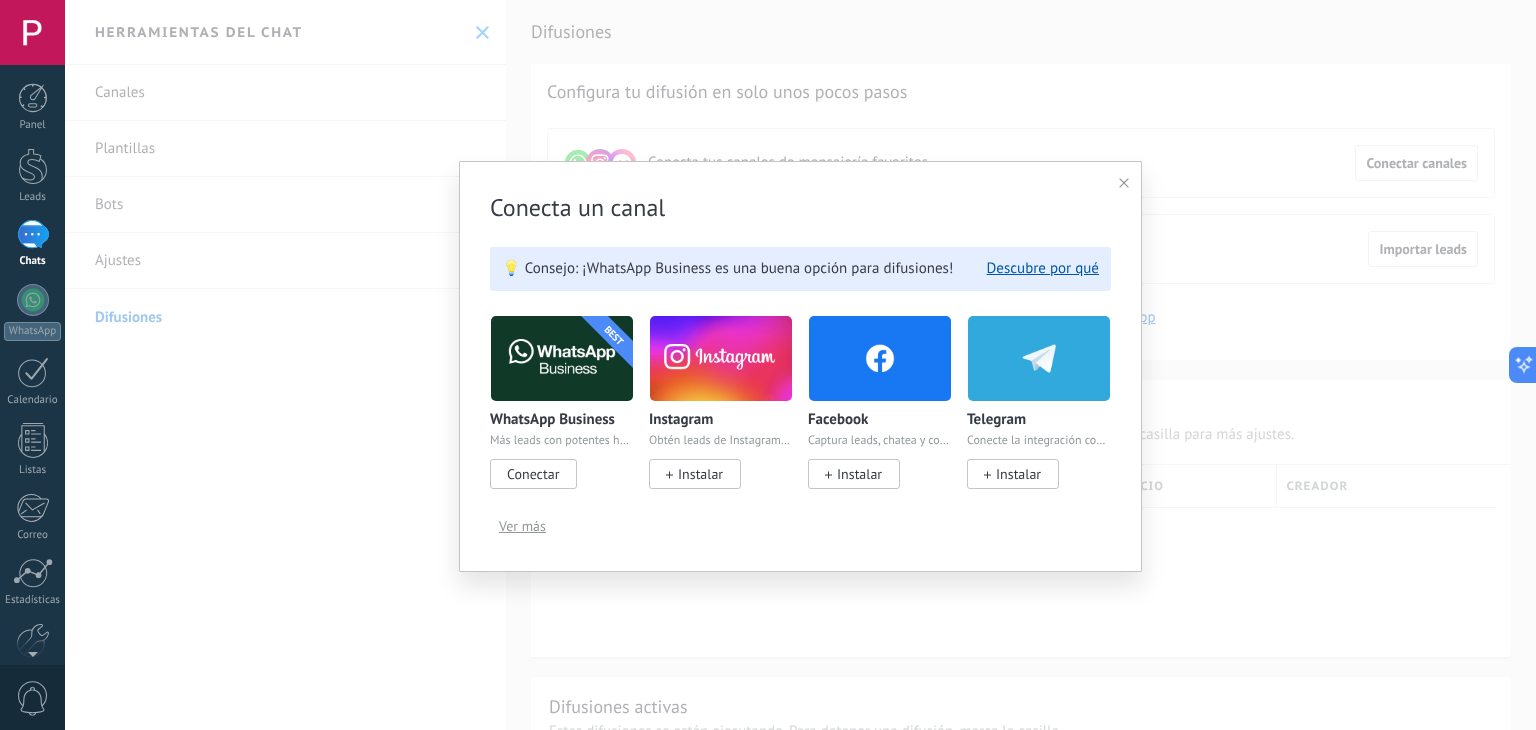 click on "Conectar" at bounding box center [533, 474] 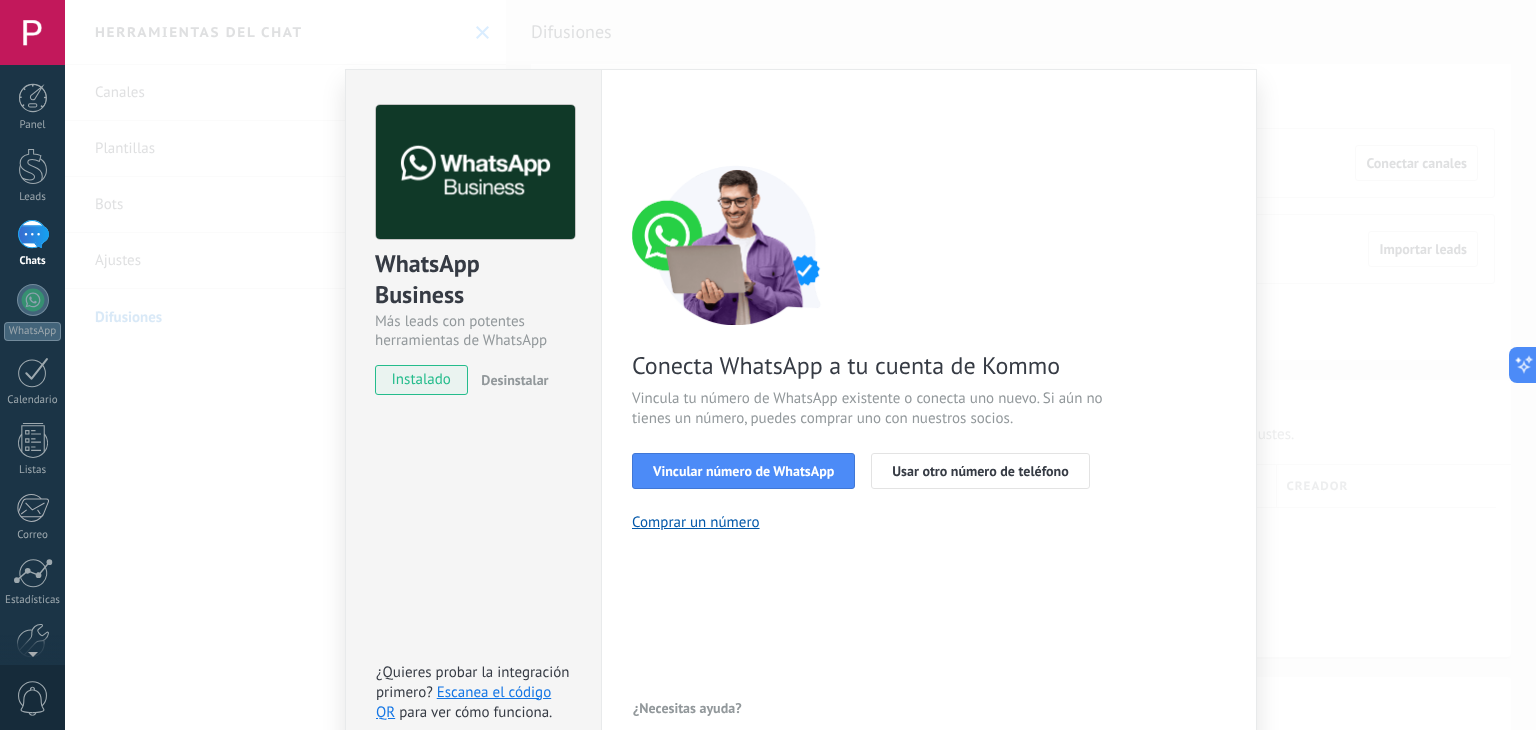 click on "Vincular número de WhatsApp" at bounding box center [743, 471] 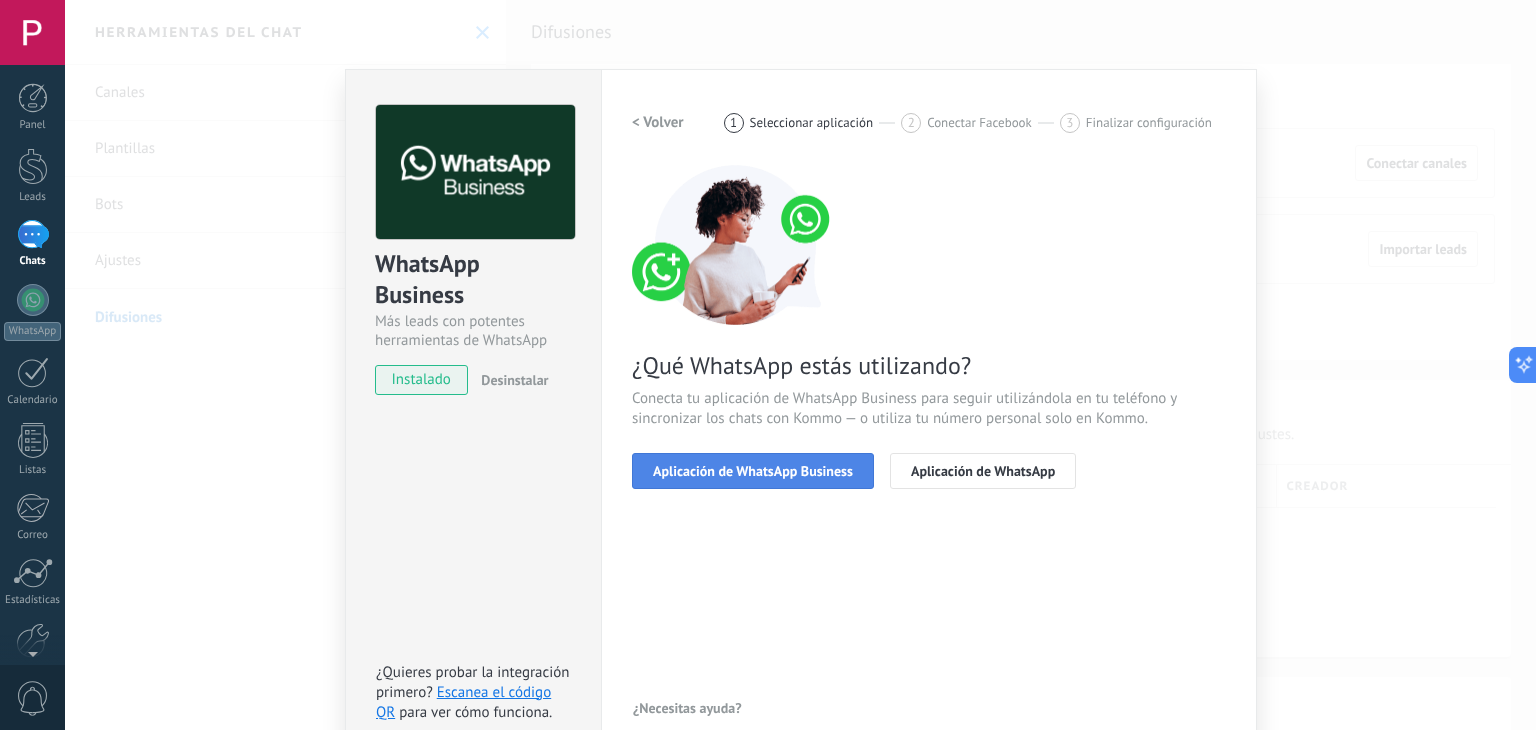 click on "Aplicación de WhatsApp Business" at bounding box center (753, 471) 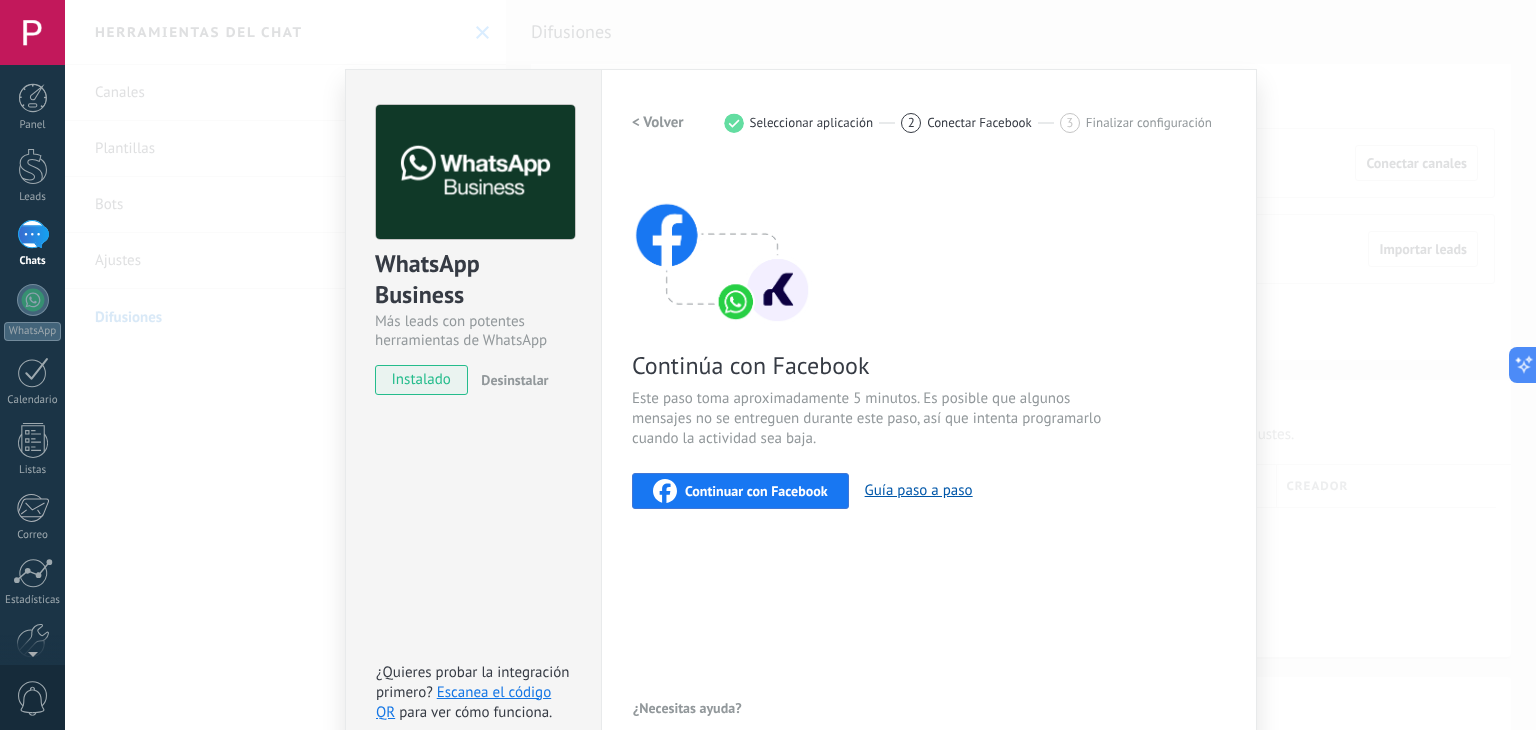 click on "Continuar con Facebook" at bounding box center (756, 491) 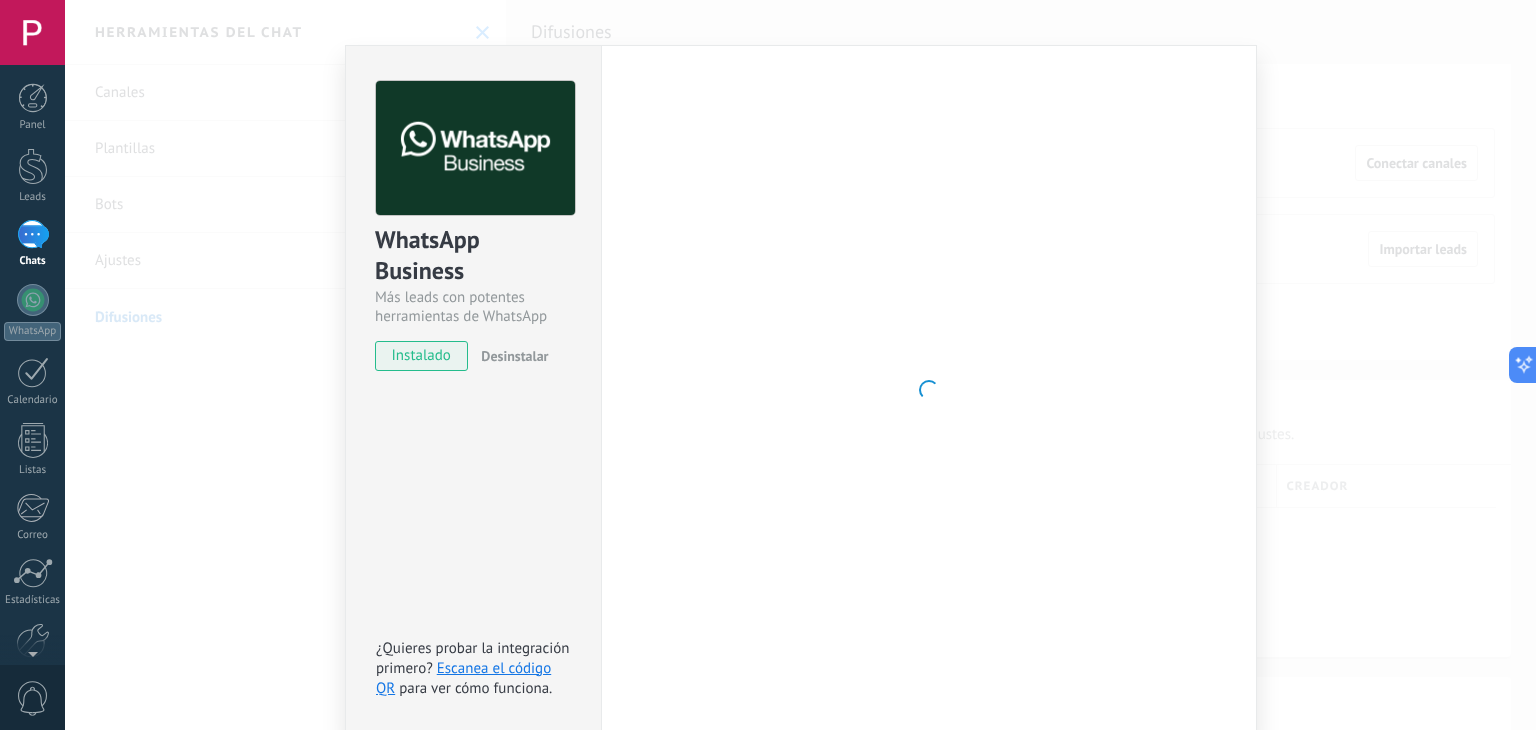 scroll, scrollTop: 28, scrollLeft: 0, axis: vertical 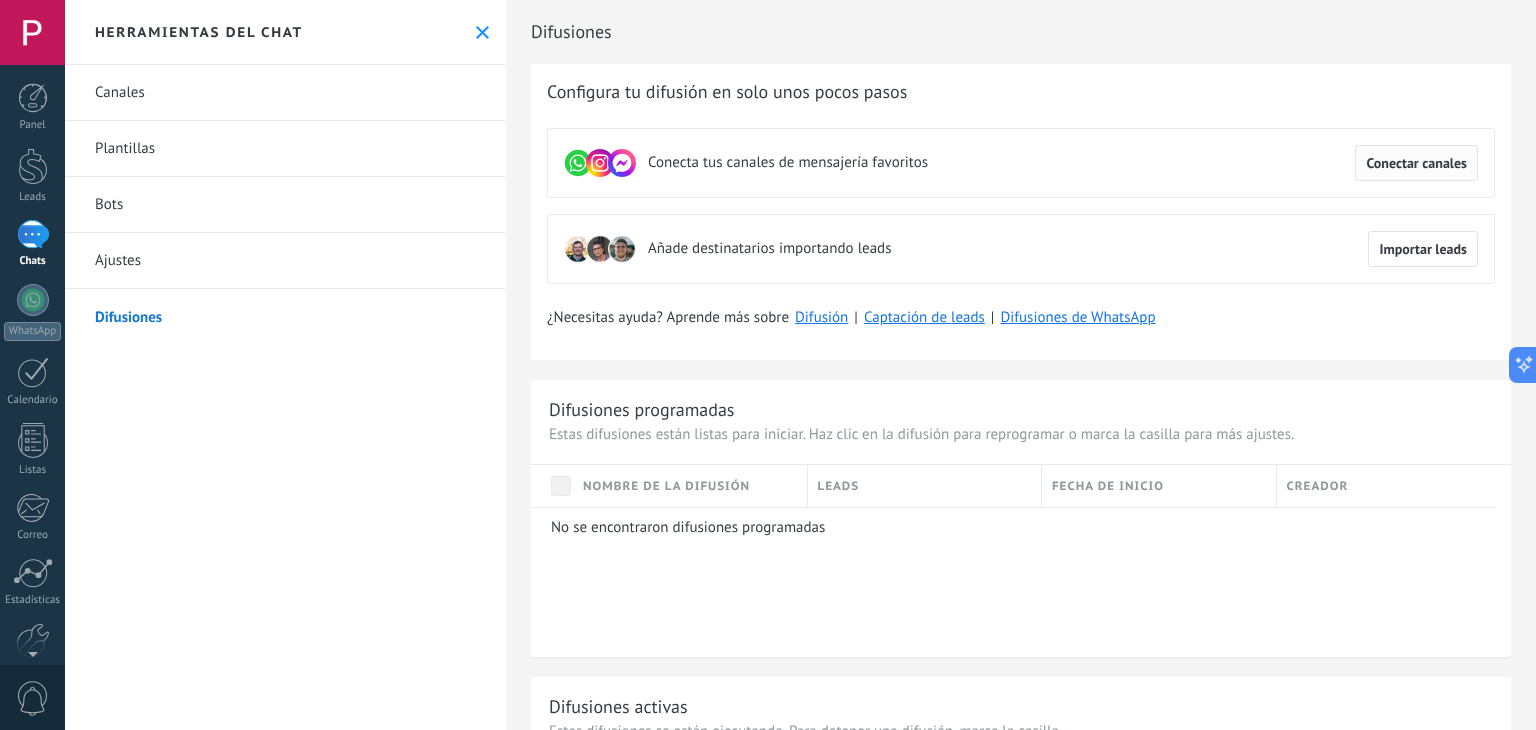 click on "Conectar canales" at bounding box center (1416, 163) 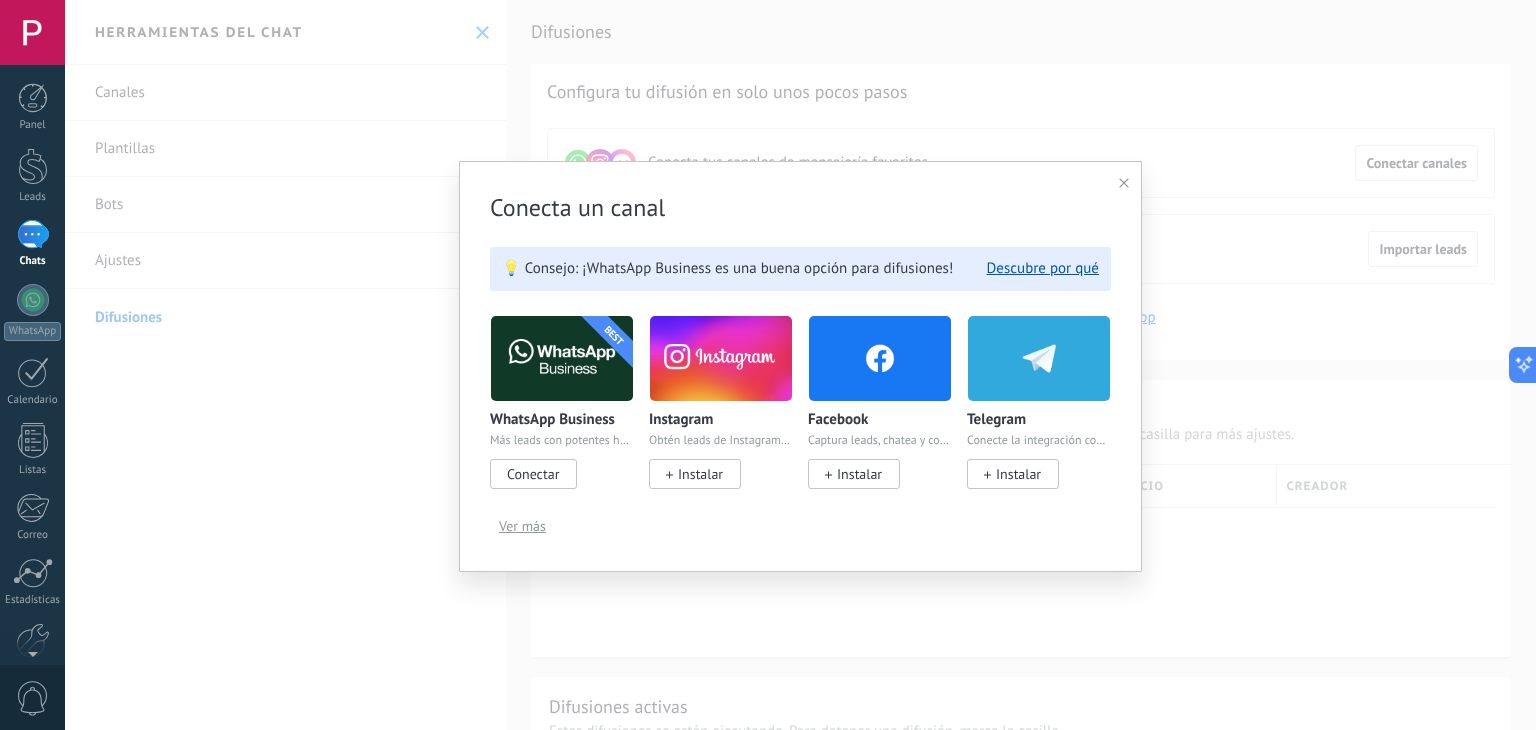 click on "Conectar" at bounding box center [533, 474] 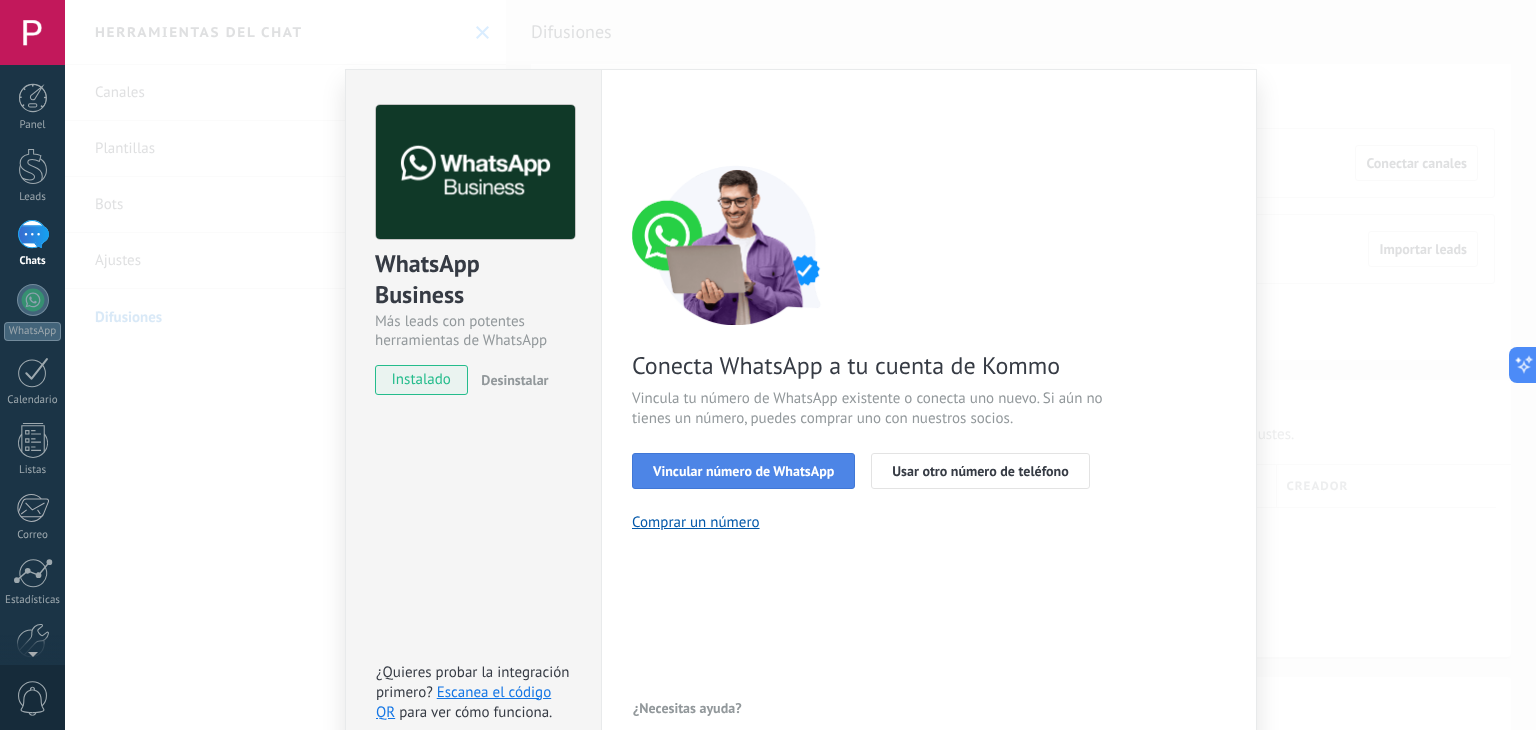 click on "Vincular número de WhatsApp" at bounding box center [743, 471] 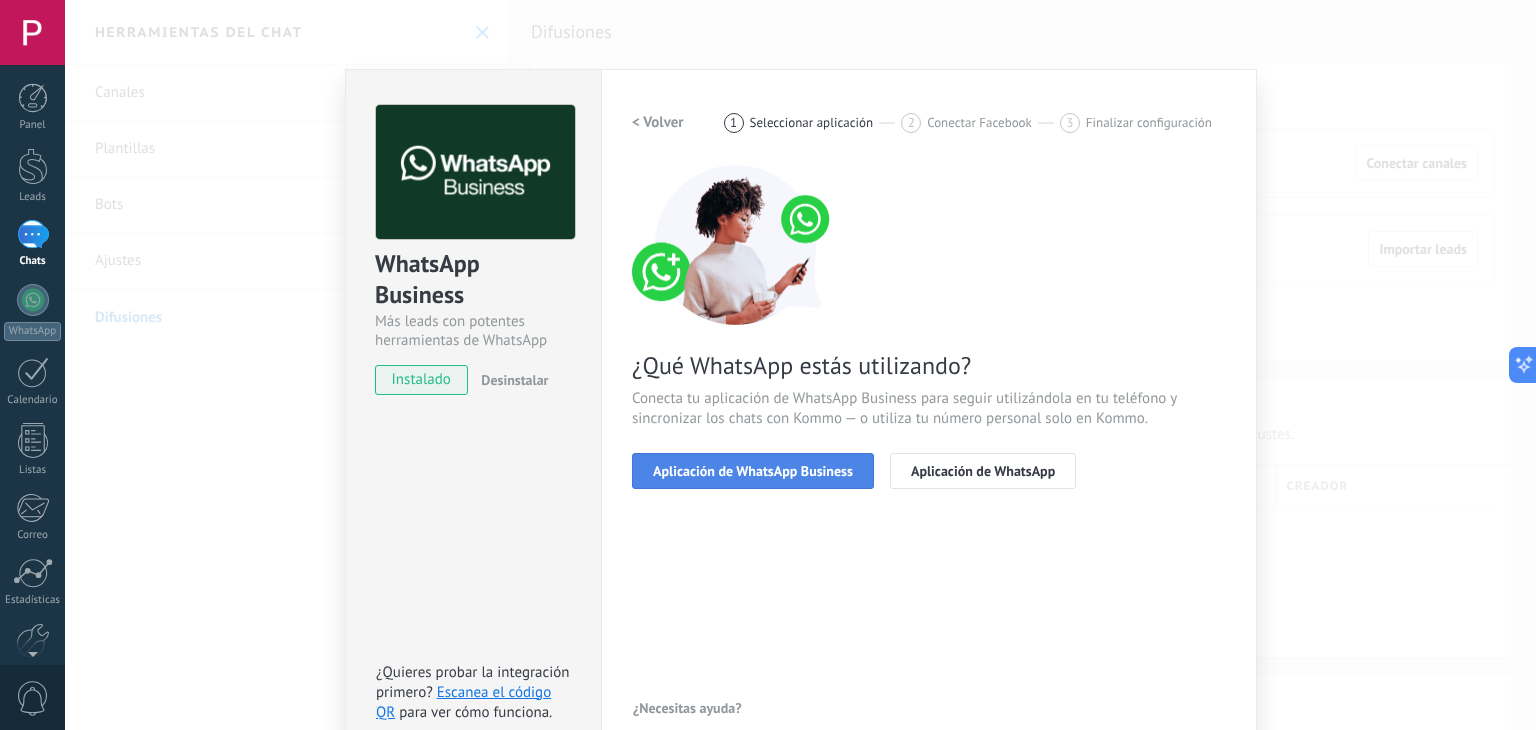 click on "Aplicación de WhatsApp Business" at bounding box center (753, 471) 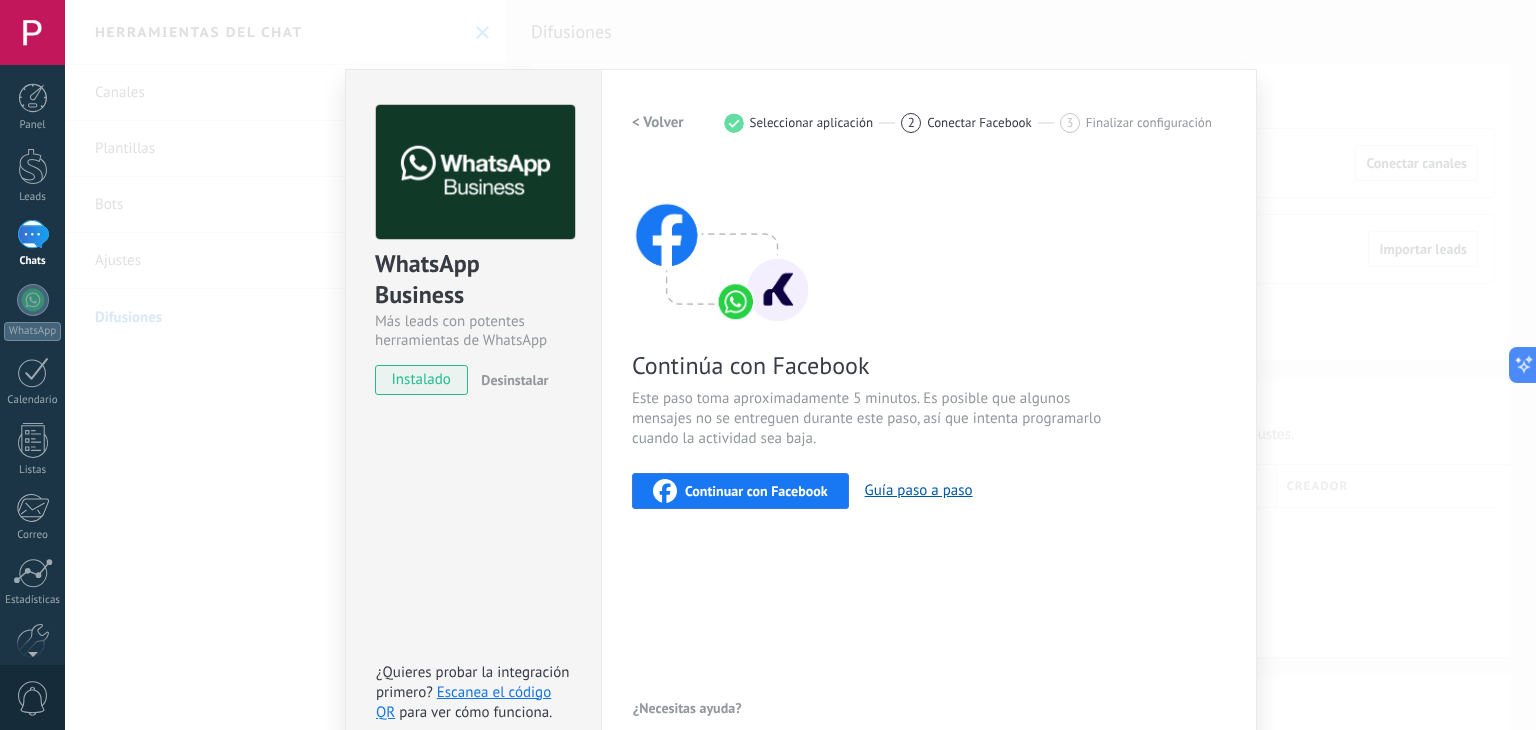 click on "Continuar con Facebook" at bounding box center (756, 491) 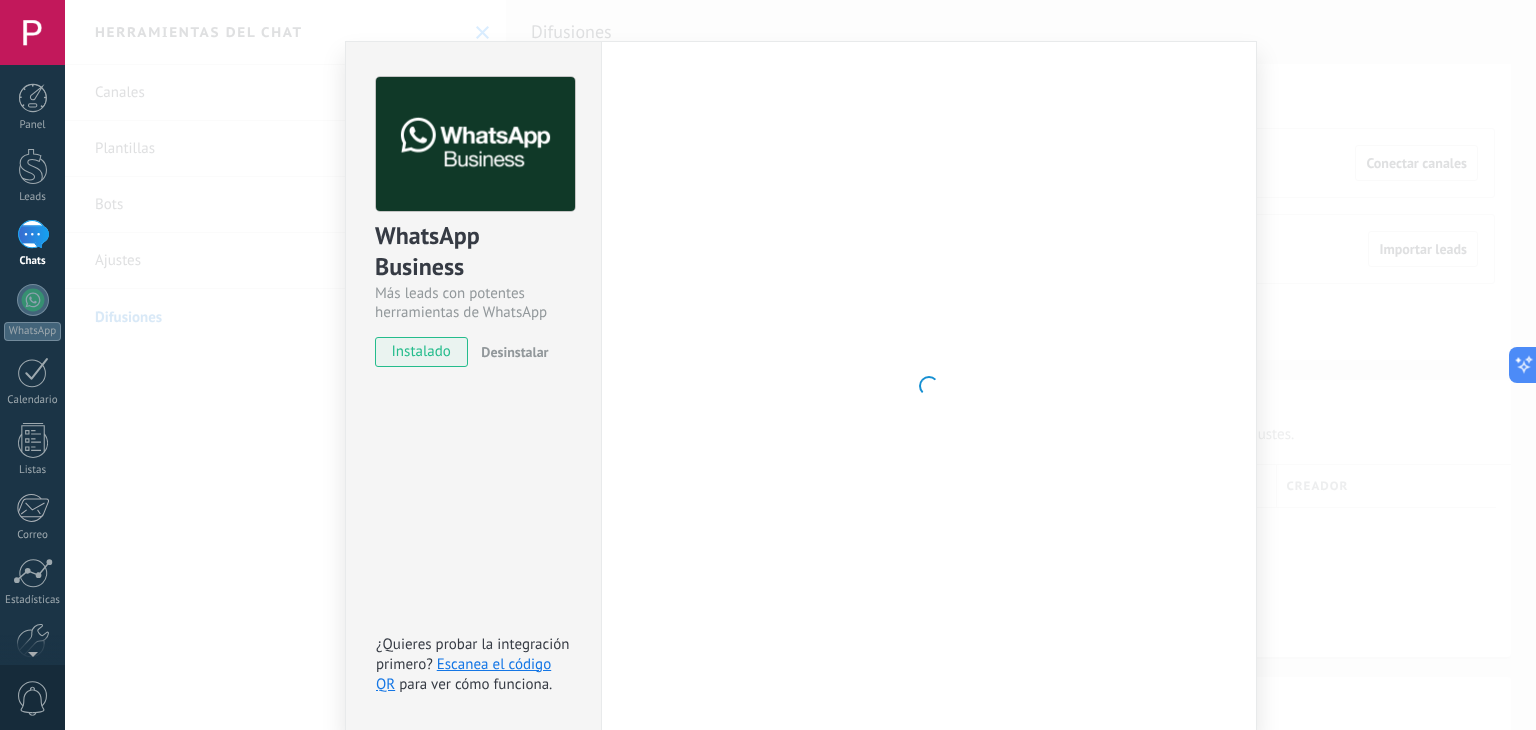 scroll, scrollTop: 0, scrollLeft: 0, axis: both 